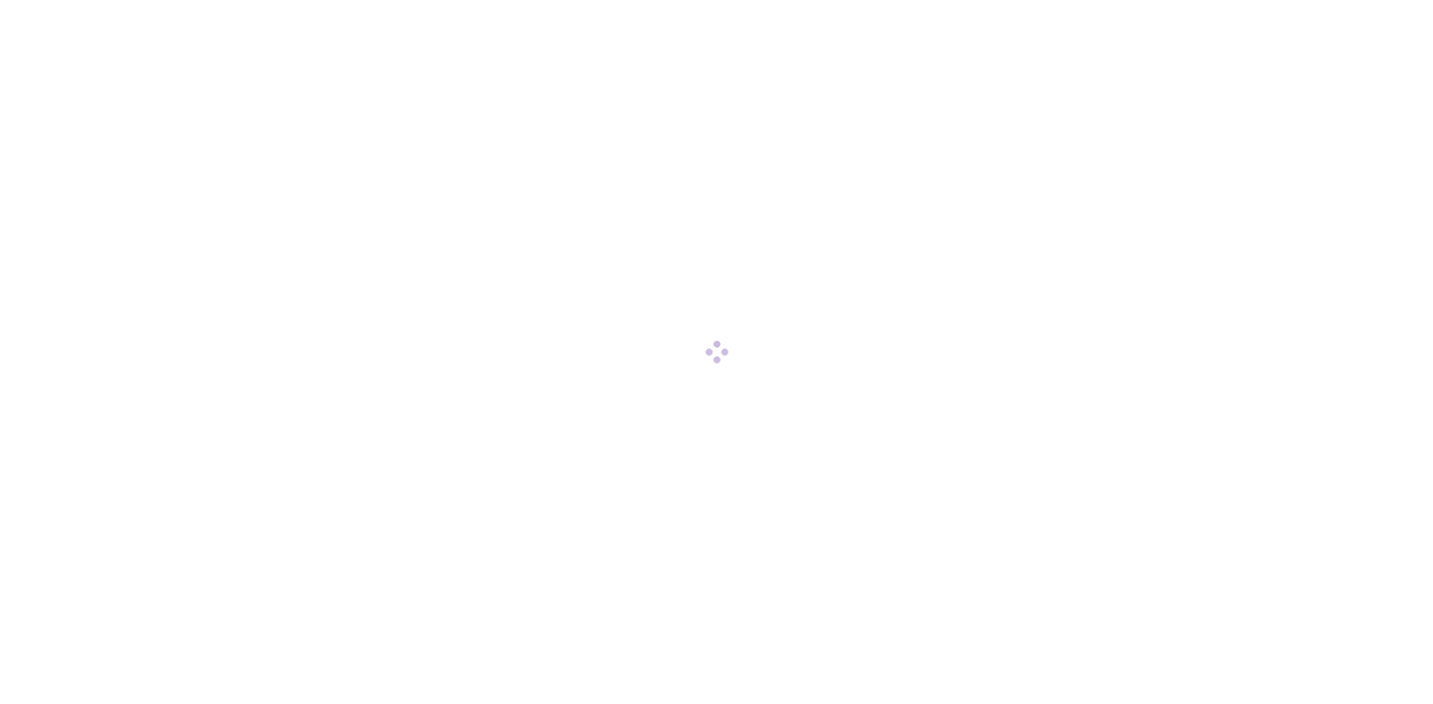 scroll, scrollTop: 0, scrollLeft: 0, axis: both 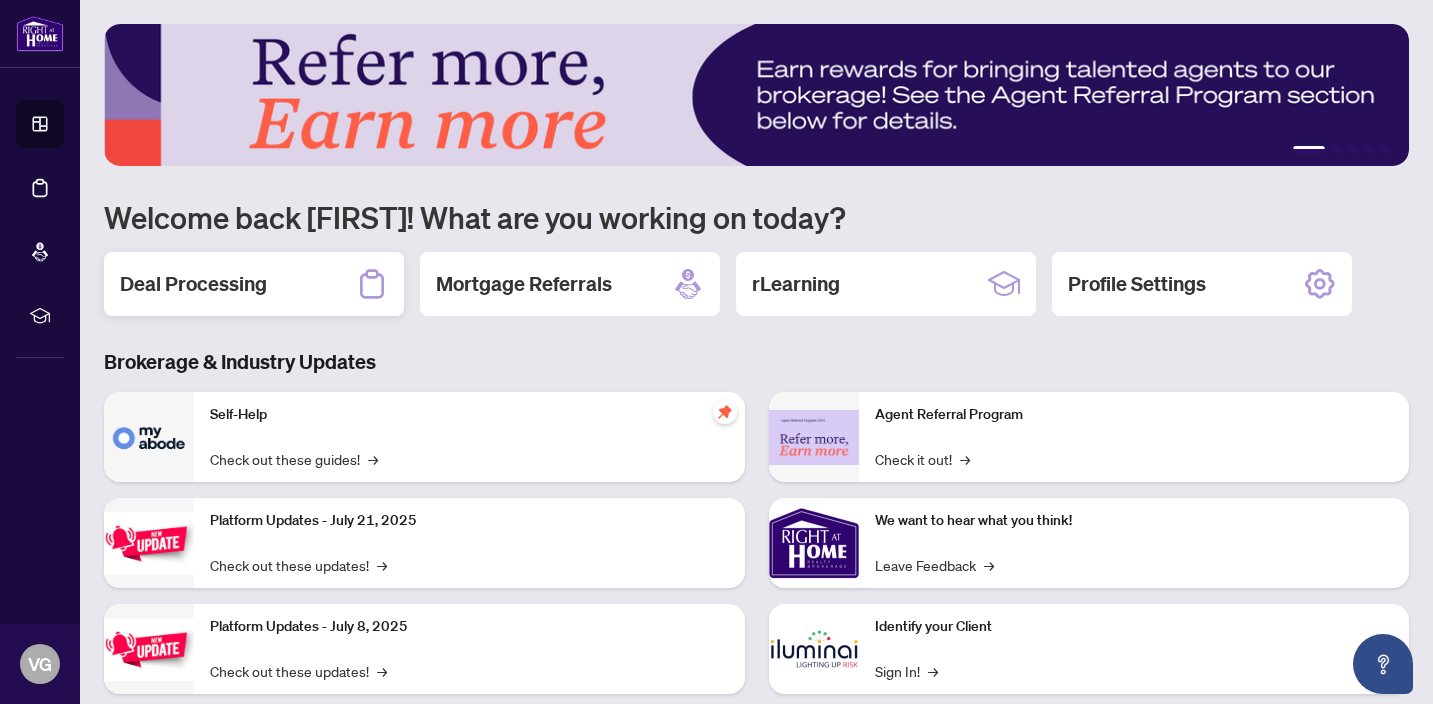 click on "Deal Processing" at bounding box center (193, 284) 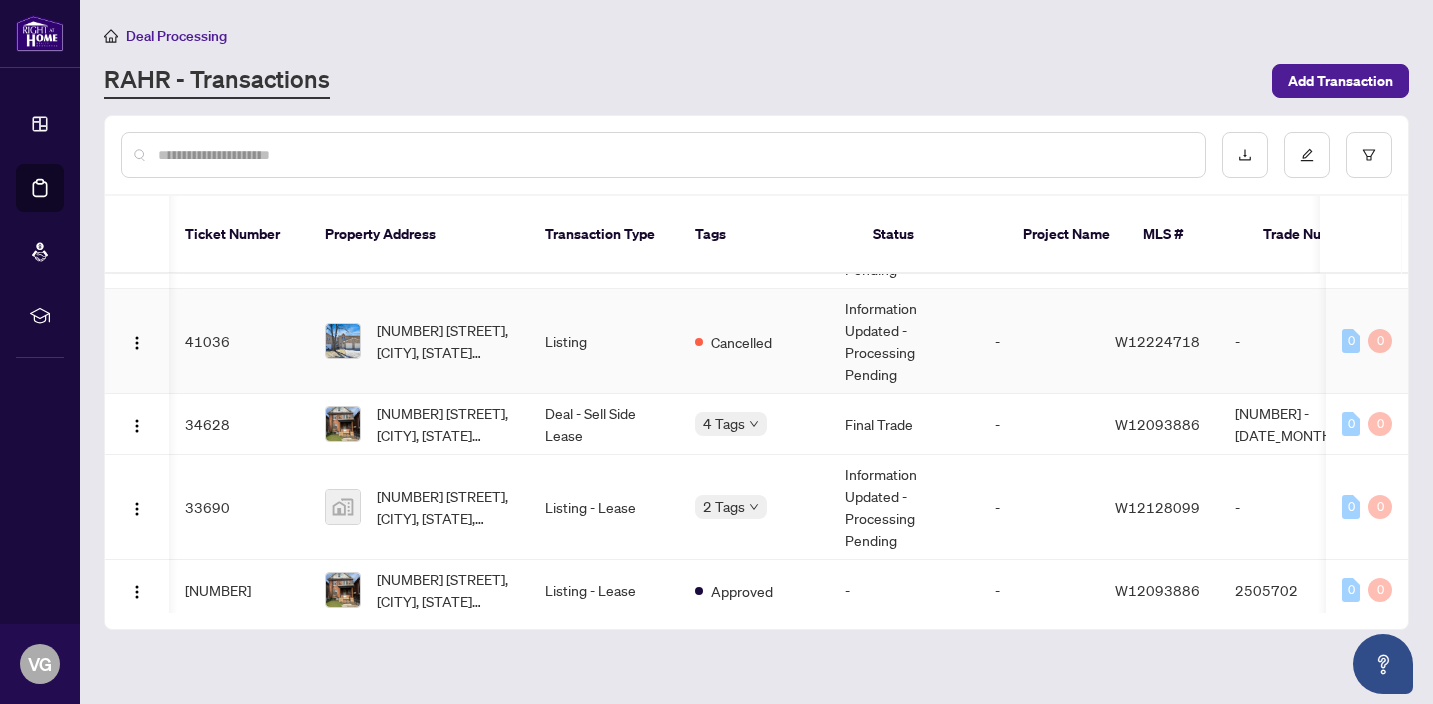 scroll, scrollTop: 3, scrollLeft: 1, axis: both 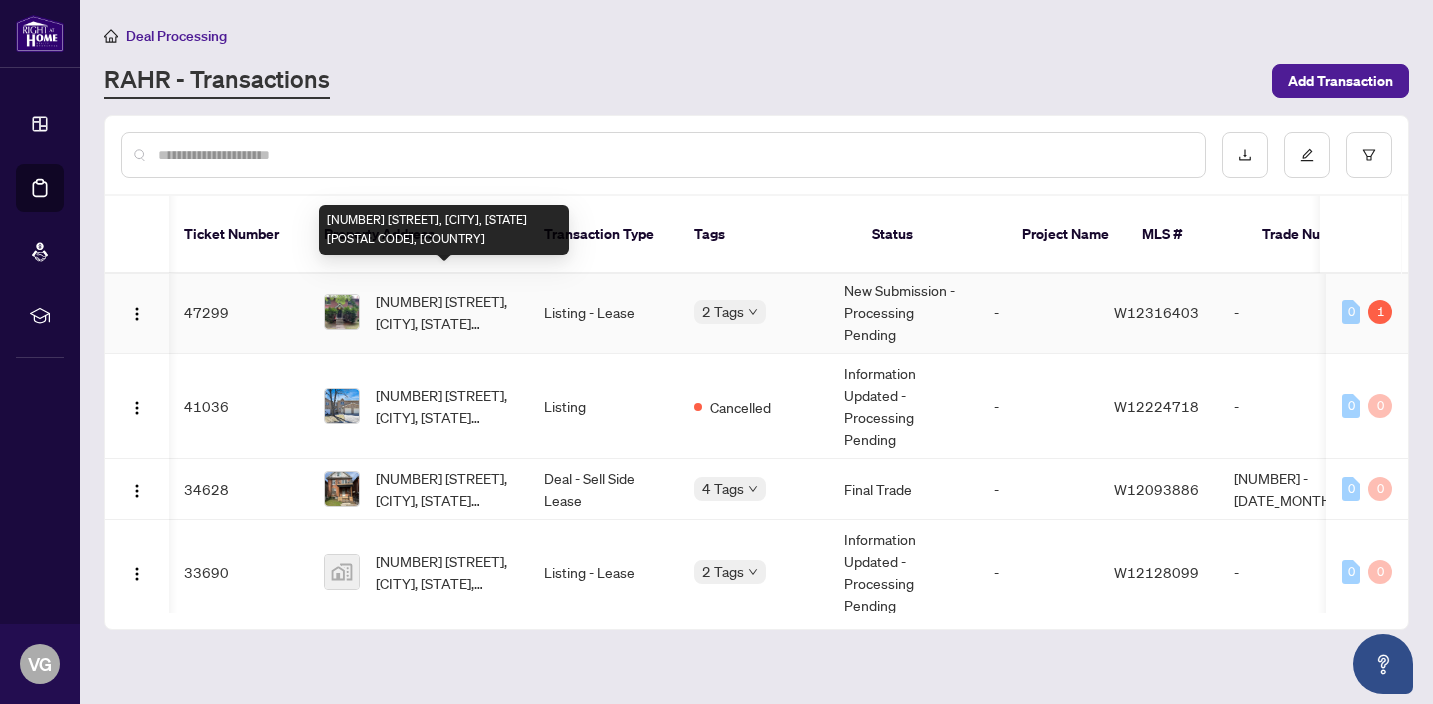 click on "[NUMBER] [STREET], [CITY], [STATE] [POSTAL_CODE], [COUNTRY]" at bounding box center (444, 312) 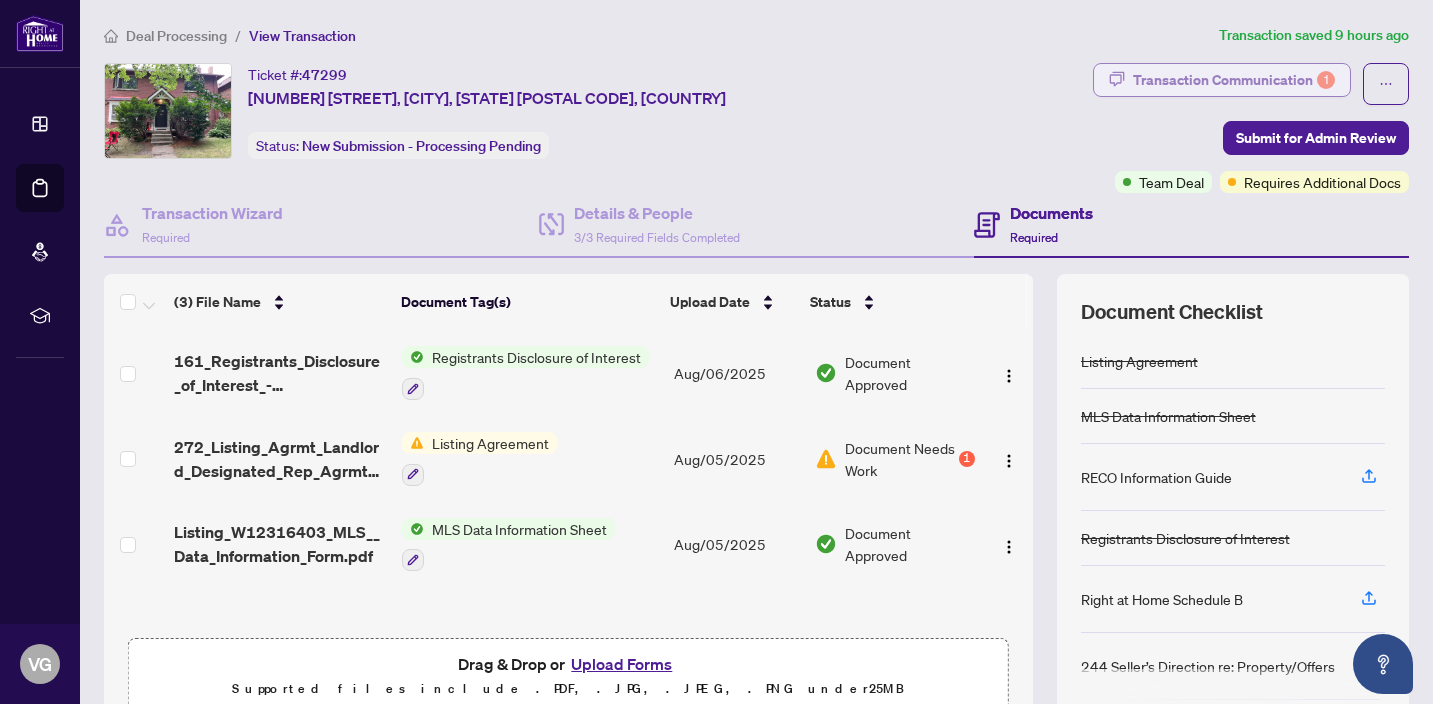 click on "Transaction Communication 1" at bounding box center (1234, 80) 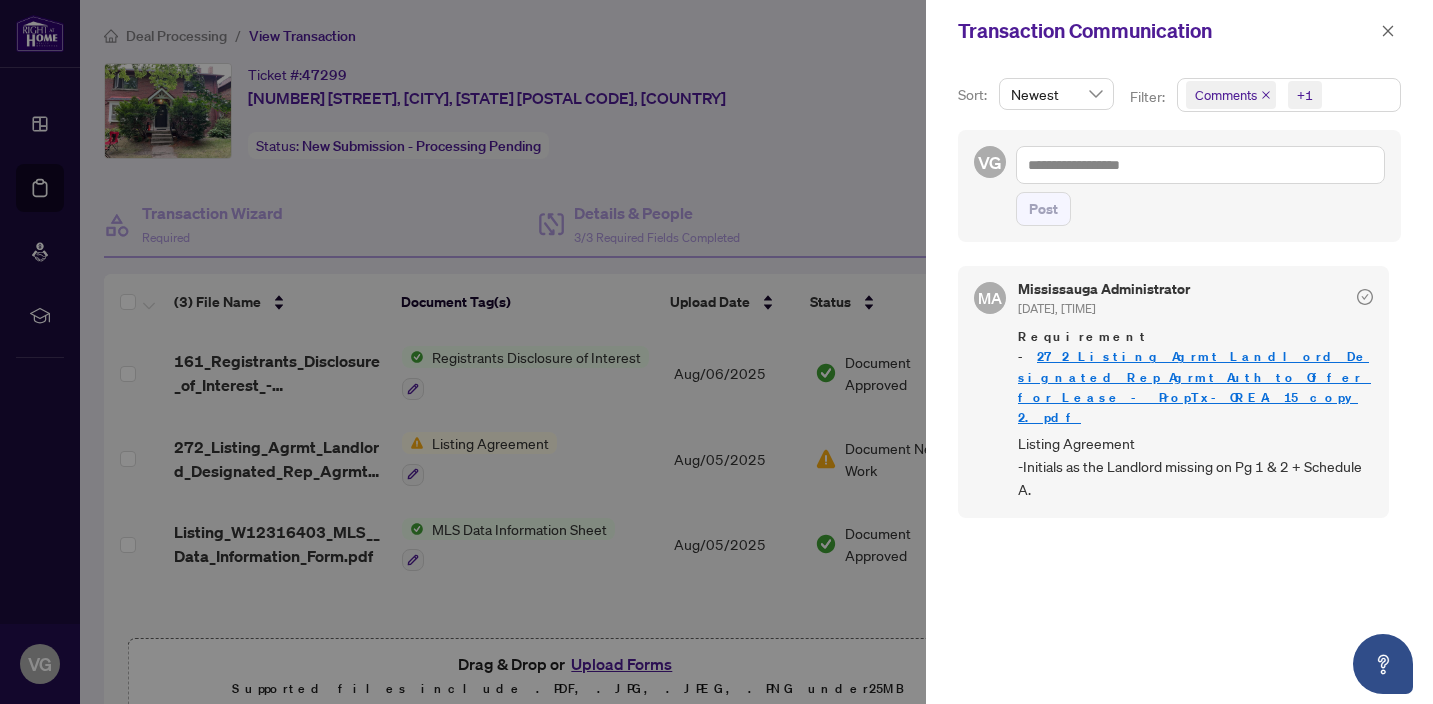 click at bounding box center (716, 352) 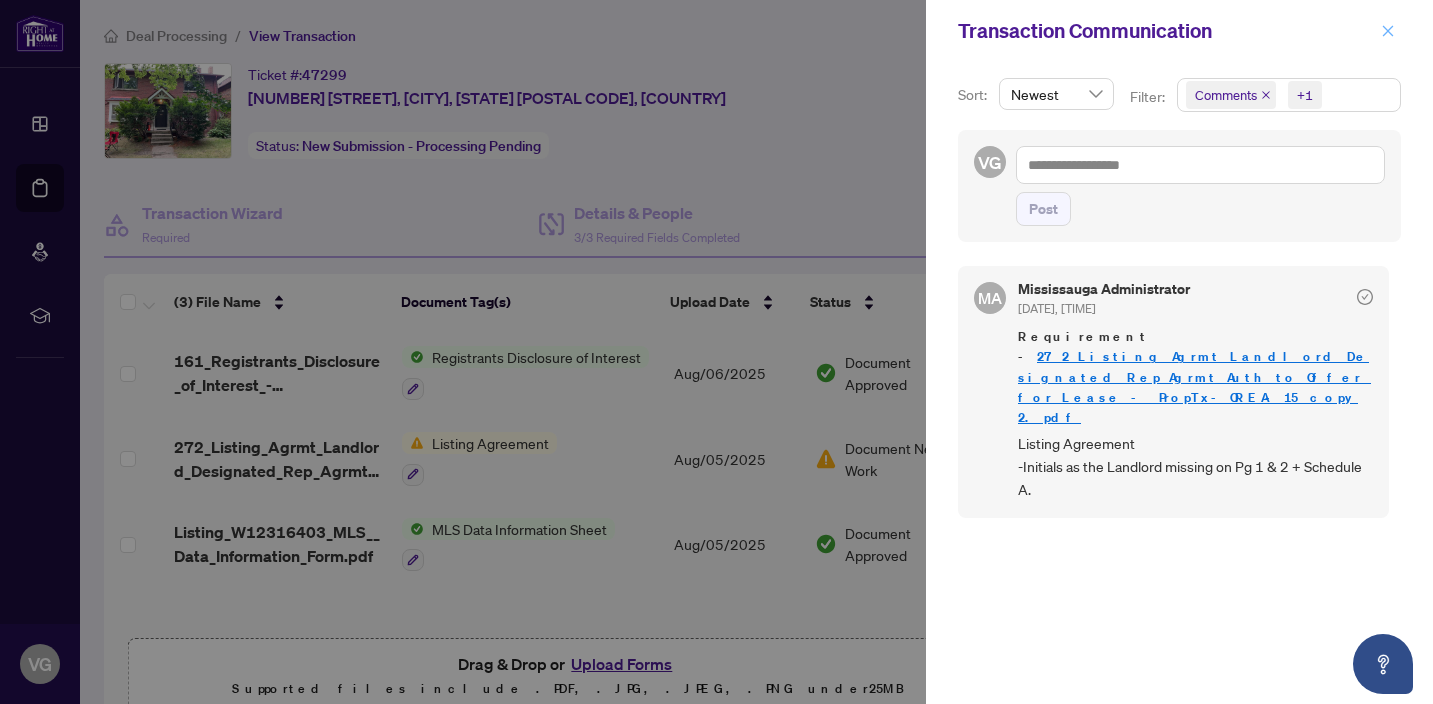click 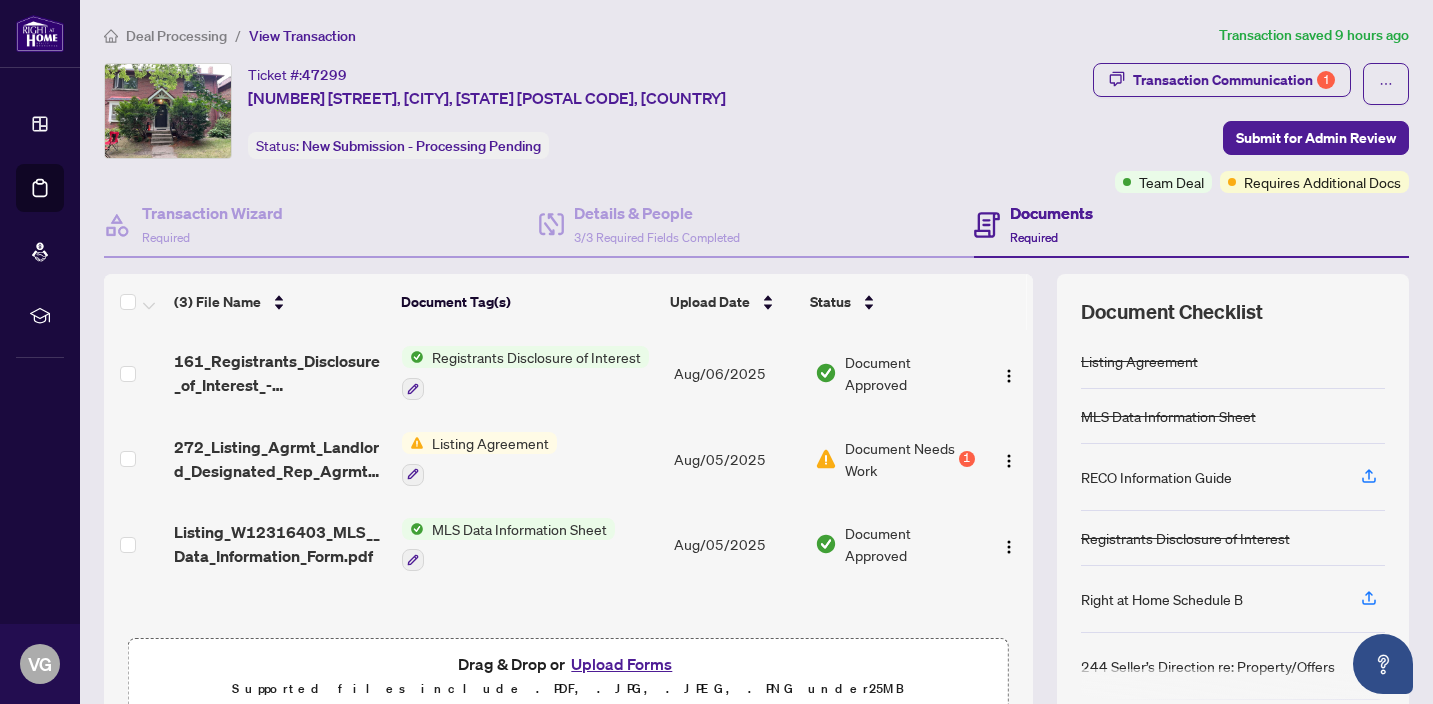 click on "Listing Agreement" at bounding box center [490, 443] 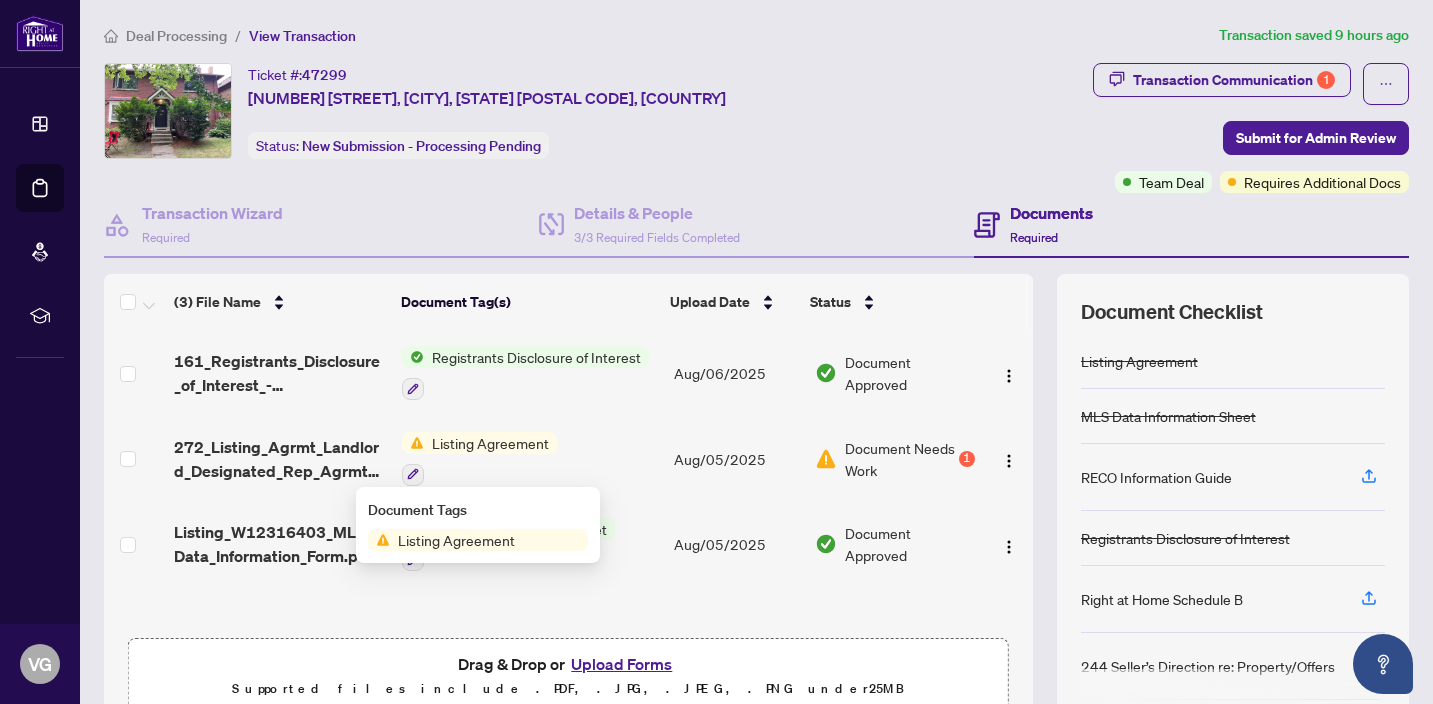click on "Listing Agreement" at bounding box center (490, 443) 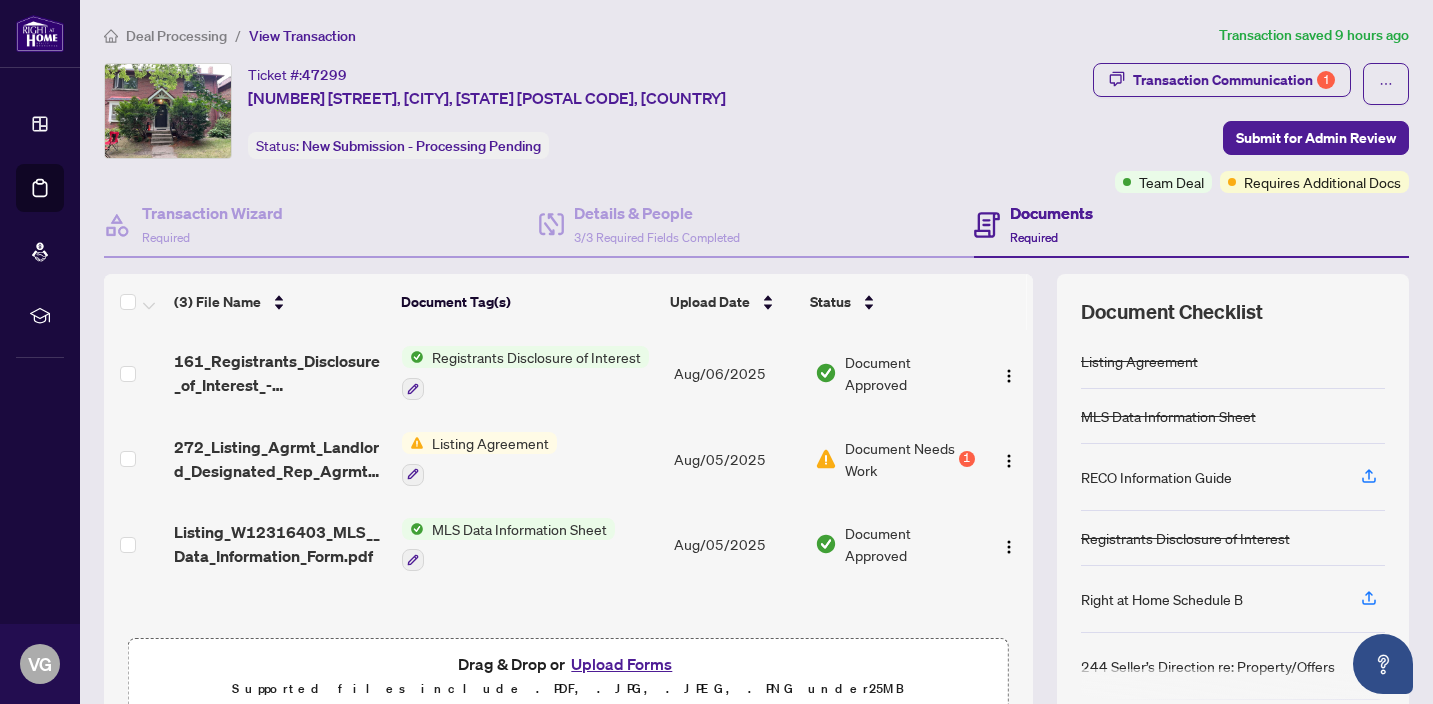 click on "Listing Agreement" at bounding box center (490, 443) 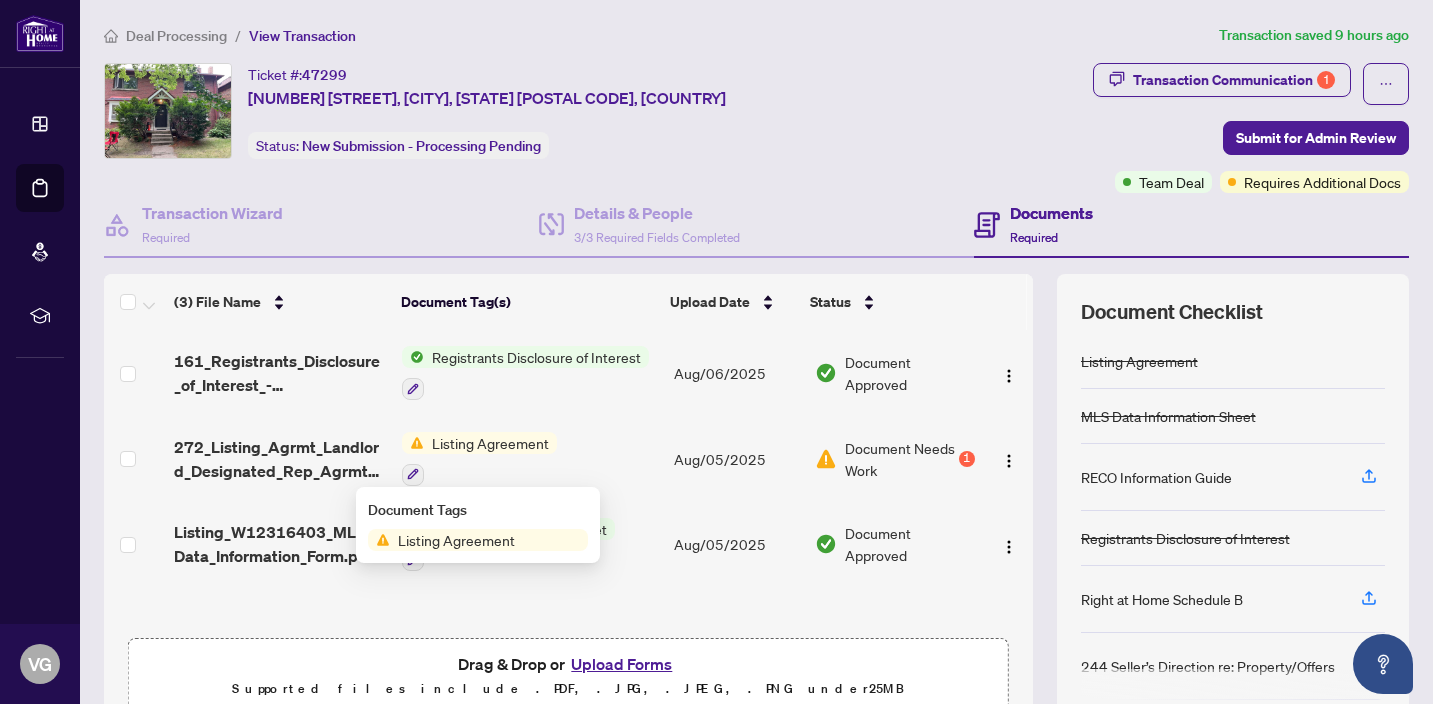 click on "Document Needs Work 1" at bounding box center (895, 459) 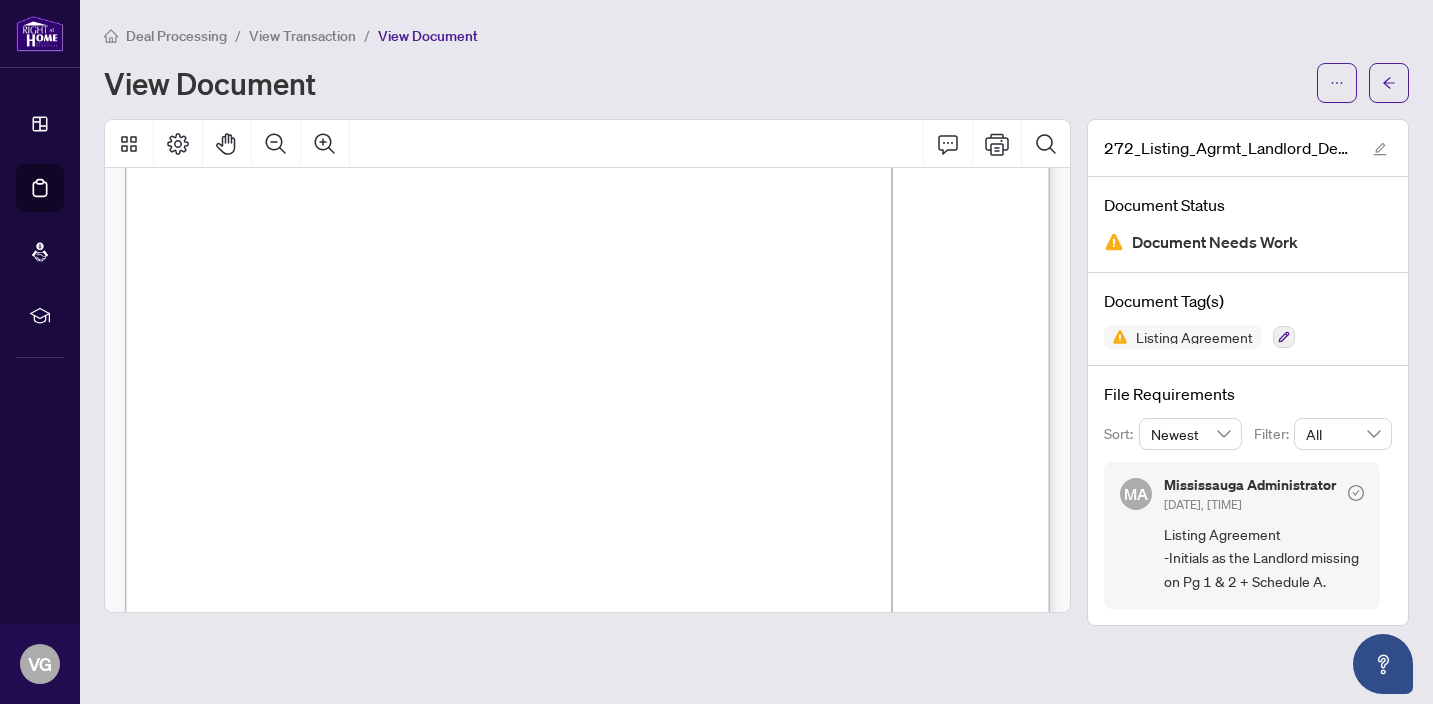 scroll, scrollTop: 4004, scrollLeft: 0, axis: vertical 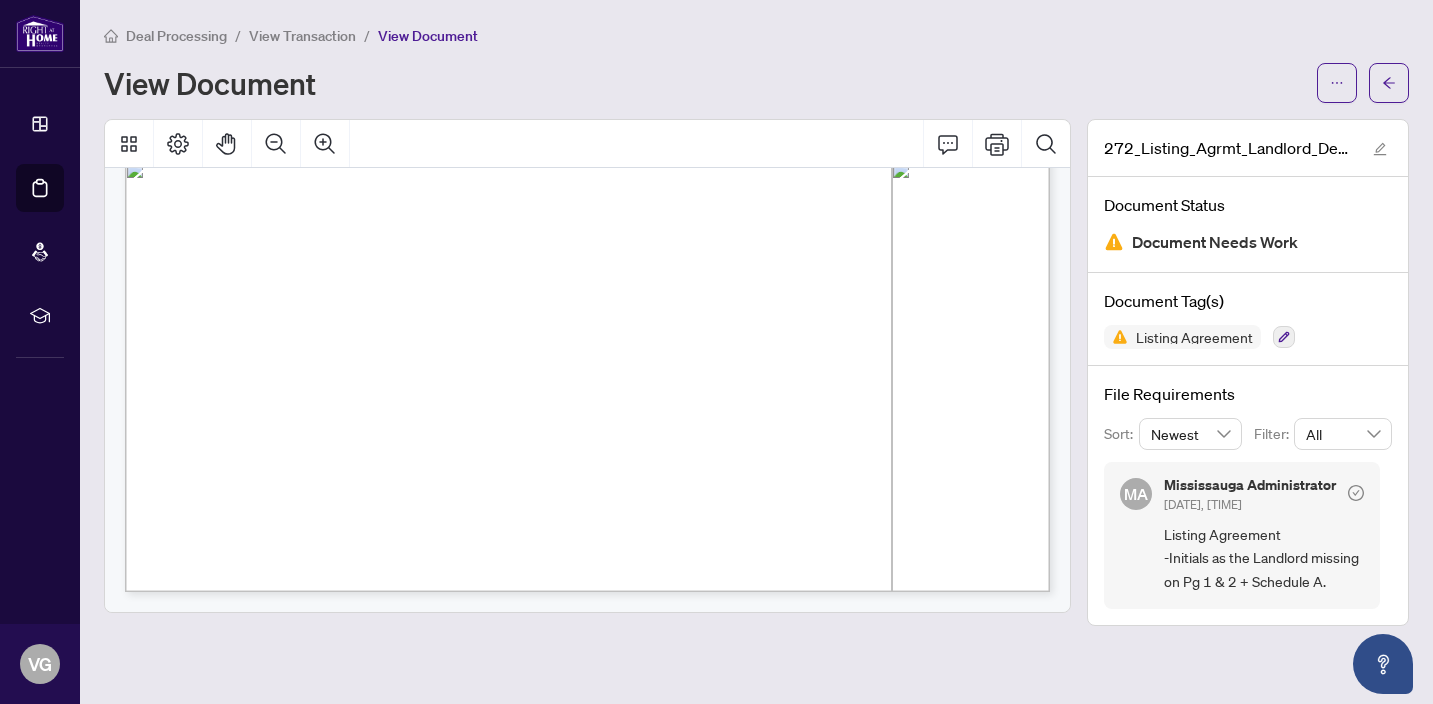 drag, startPoint x: 182, startPoint y: 230, endPoint x: 486, endPoint y: 657, distance: 524.16125 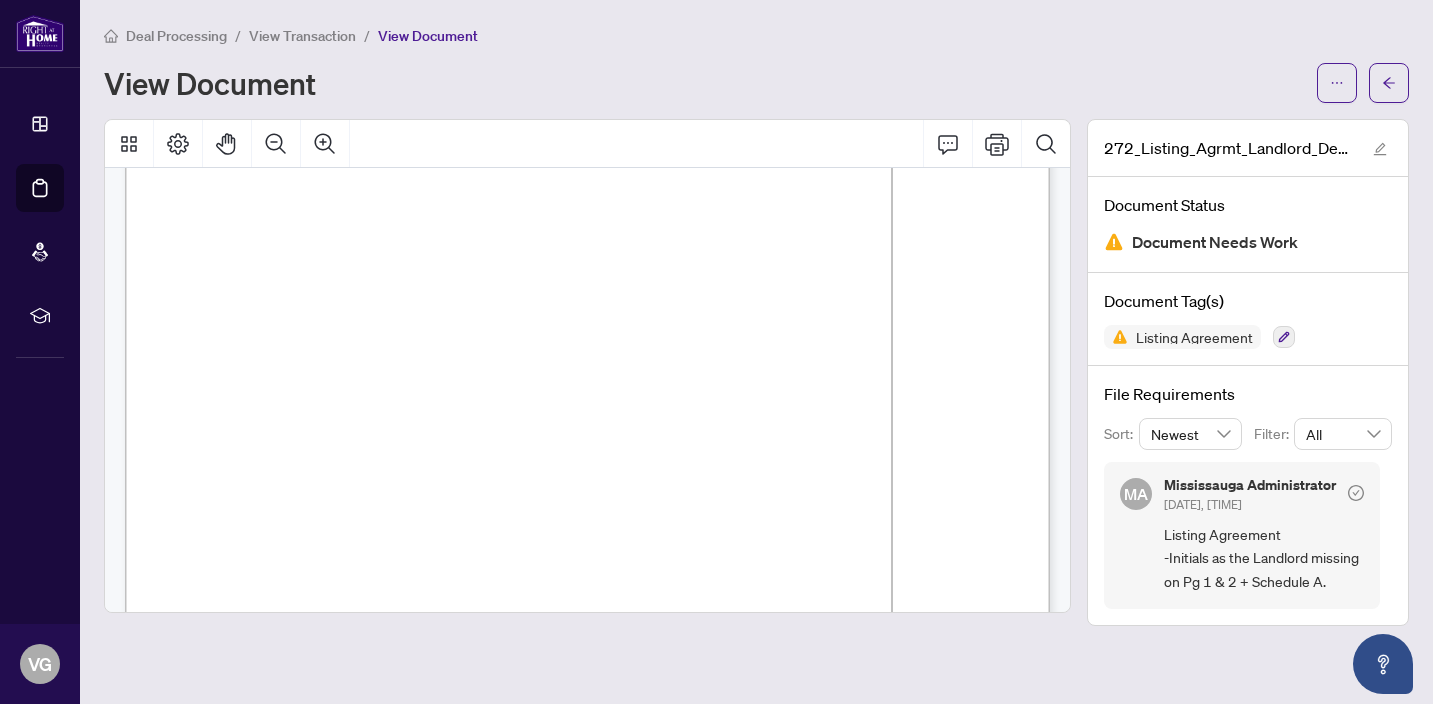 scroll, scrollTop: 3912, scrollLeft: 0, axis: vertical 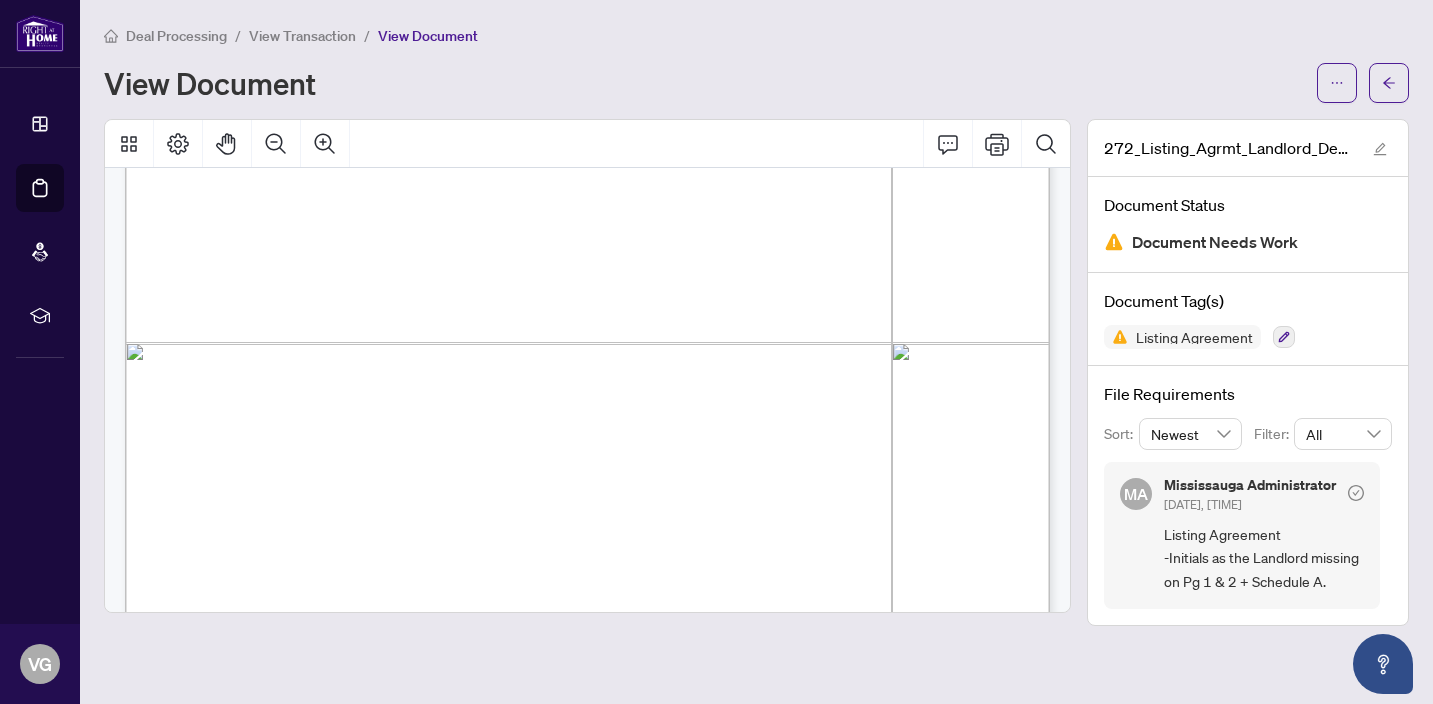 drag, startPoint x: 181, startPoint y: 322, endPoint x: 1022, endPoint y: 607, distance: 887.9786 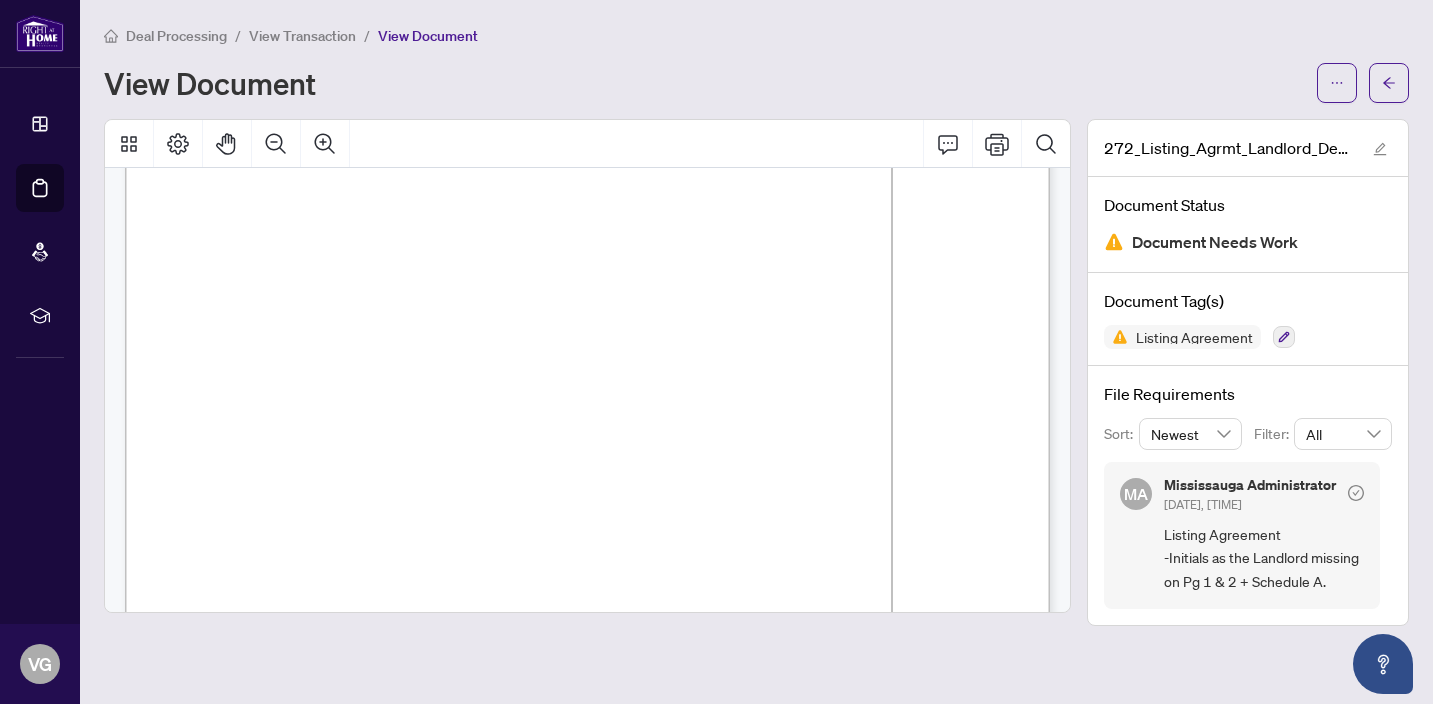 scroll, scrollTop: 3761, scrollLeft: 0, axis: vertical 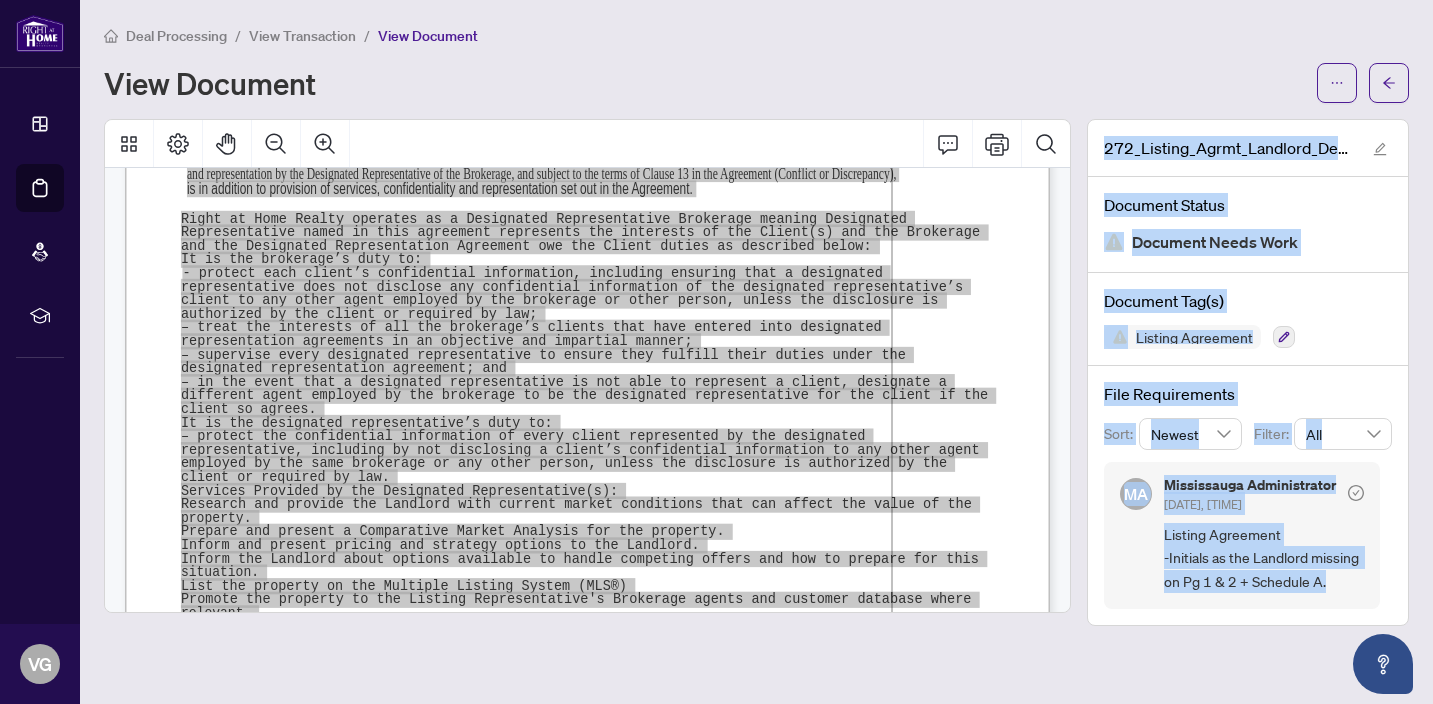 drag, startPoint x: 182, startPoint y: 297, endPoint x: 1106, endPoint y: 613, distance: 976.54083 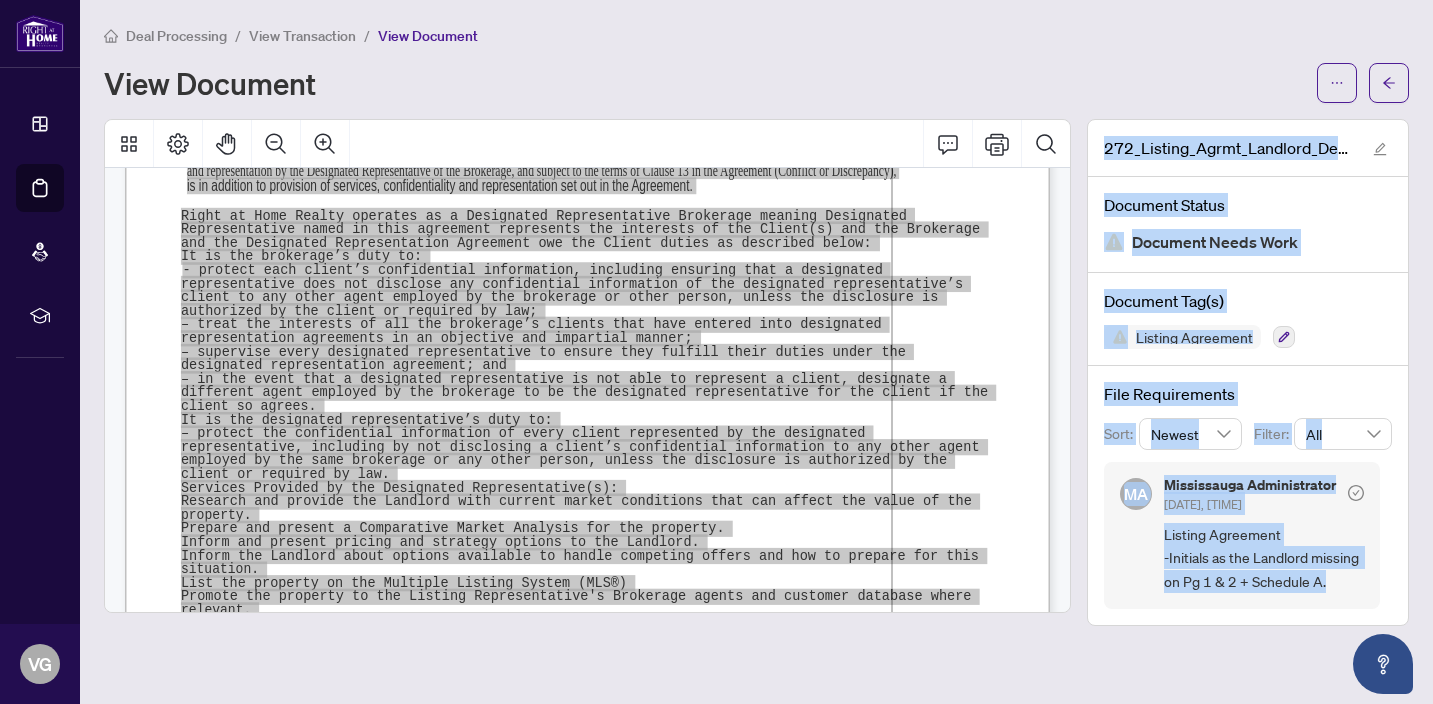 click on "employed by the same brokerage or any other person, unless the disclosure is authorized by the" at bounding box center (564, 461) 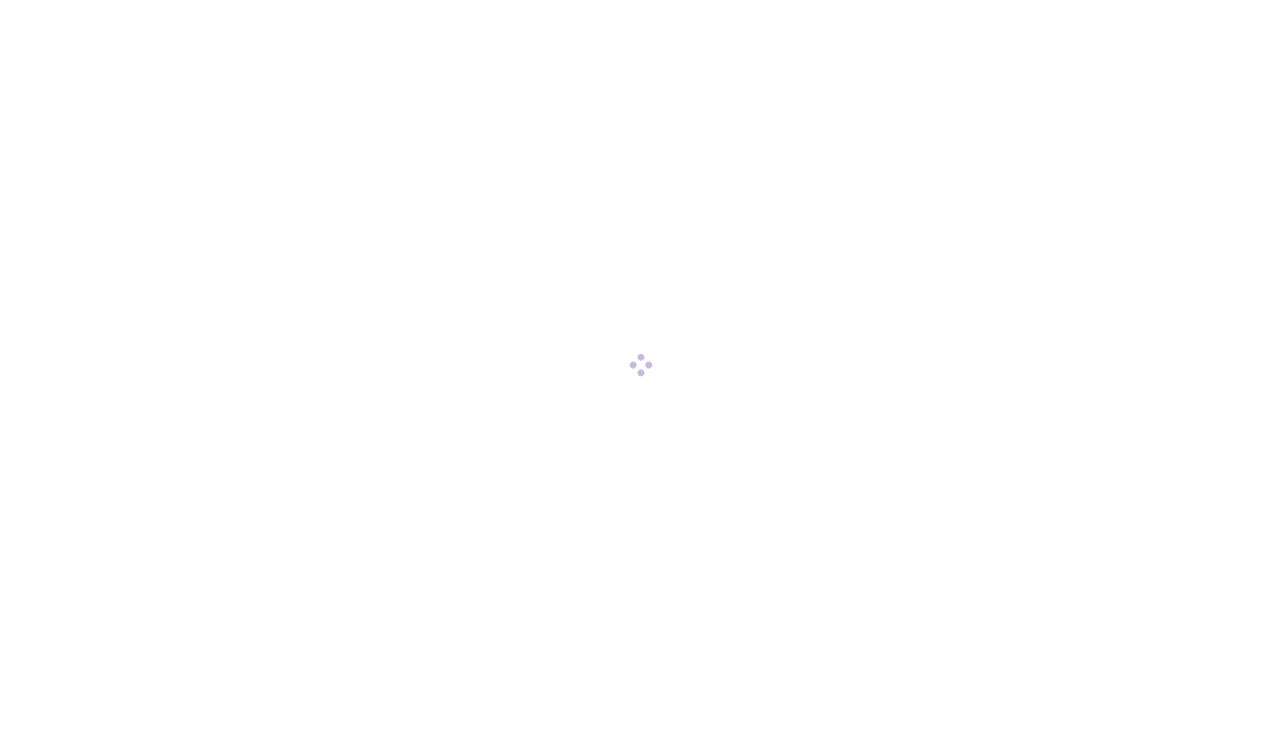 scroll, scrollTop: 0, scrollLeft: 0, axis: both 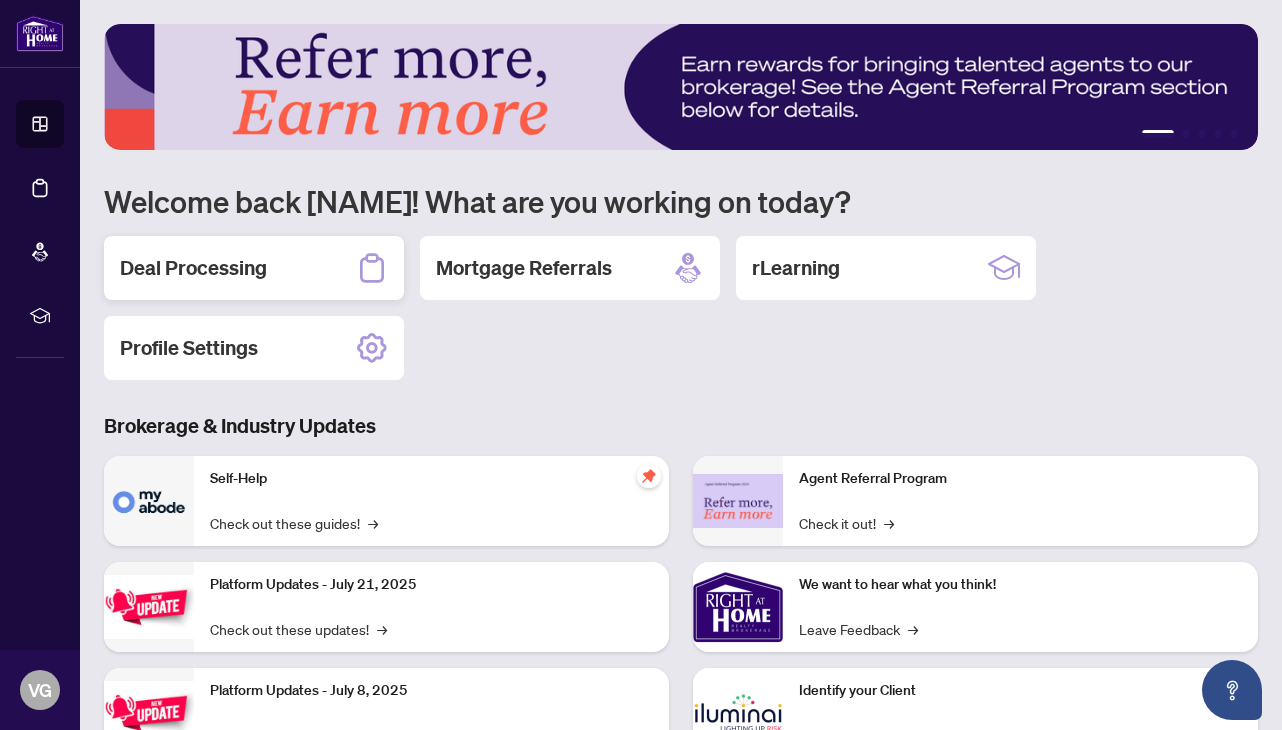 click on "Deal Processing" at bounding box center [193, 268] 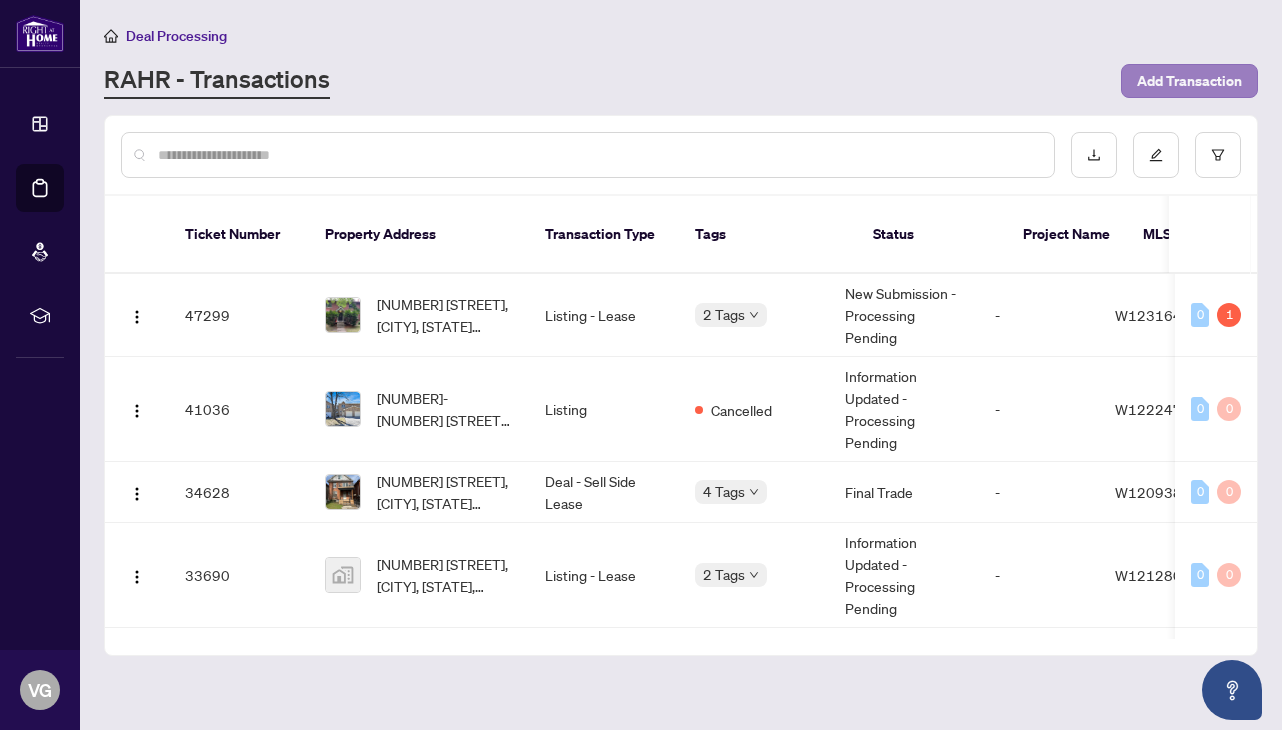 click on "Add Transaction" at bounding box center [1189, 81] 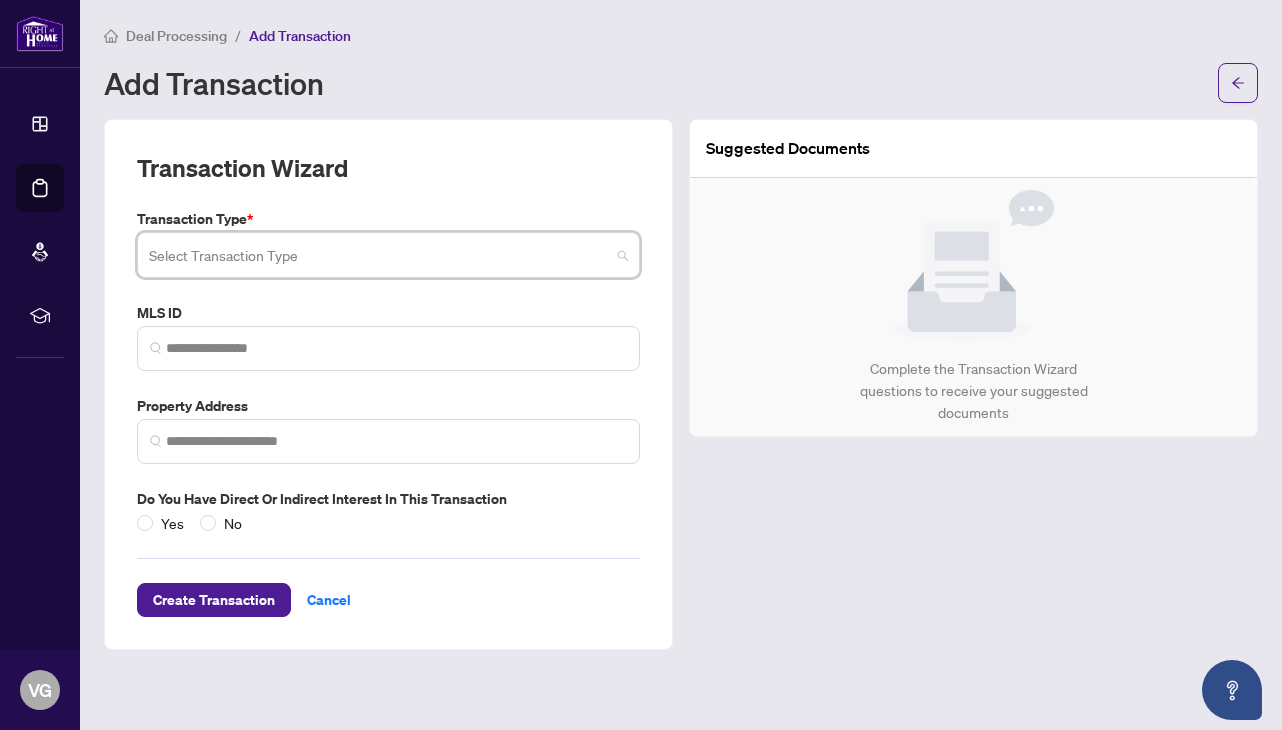 click at bounding box center (379, 258) 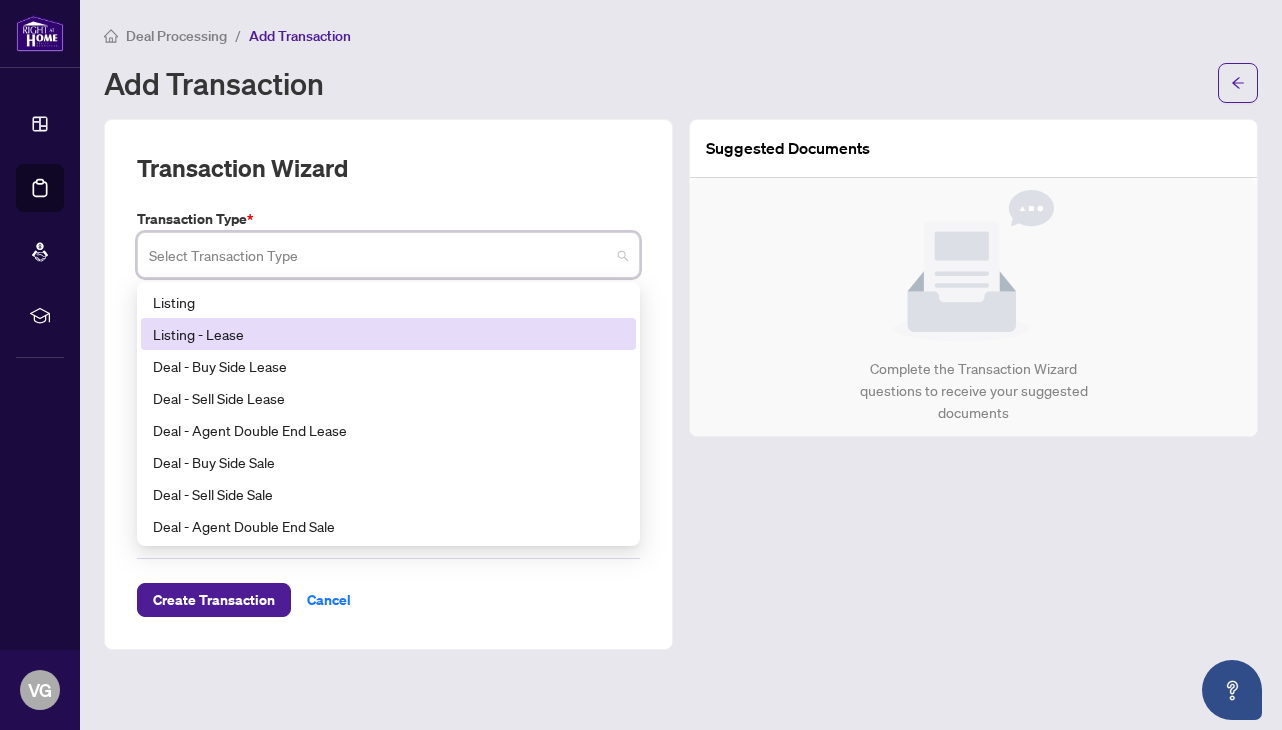 click on "Listing - Lease" at bounding box center (388, 334) 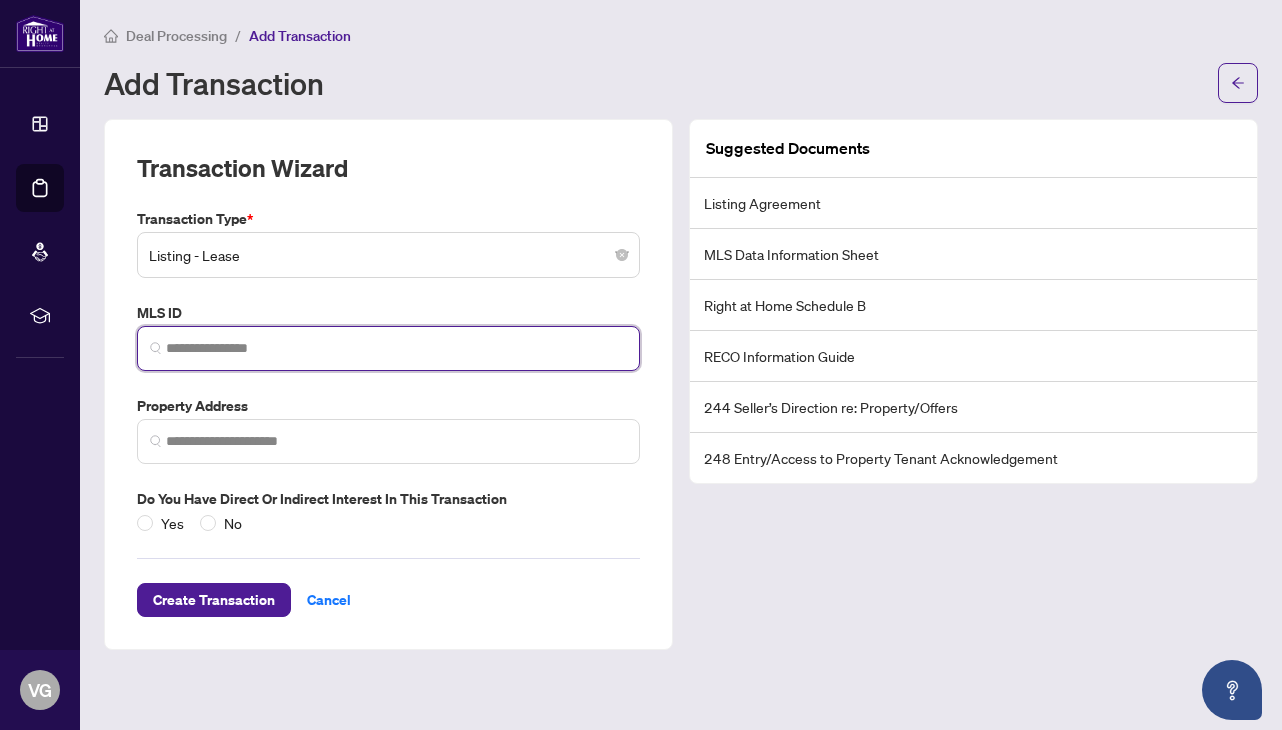 click at bounding box center (396, 348) 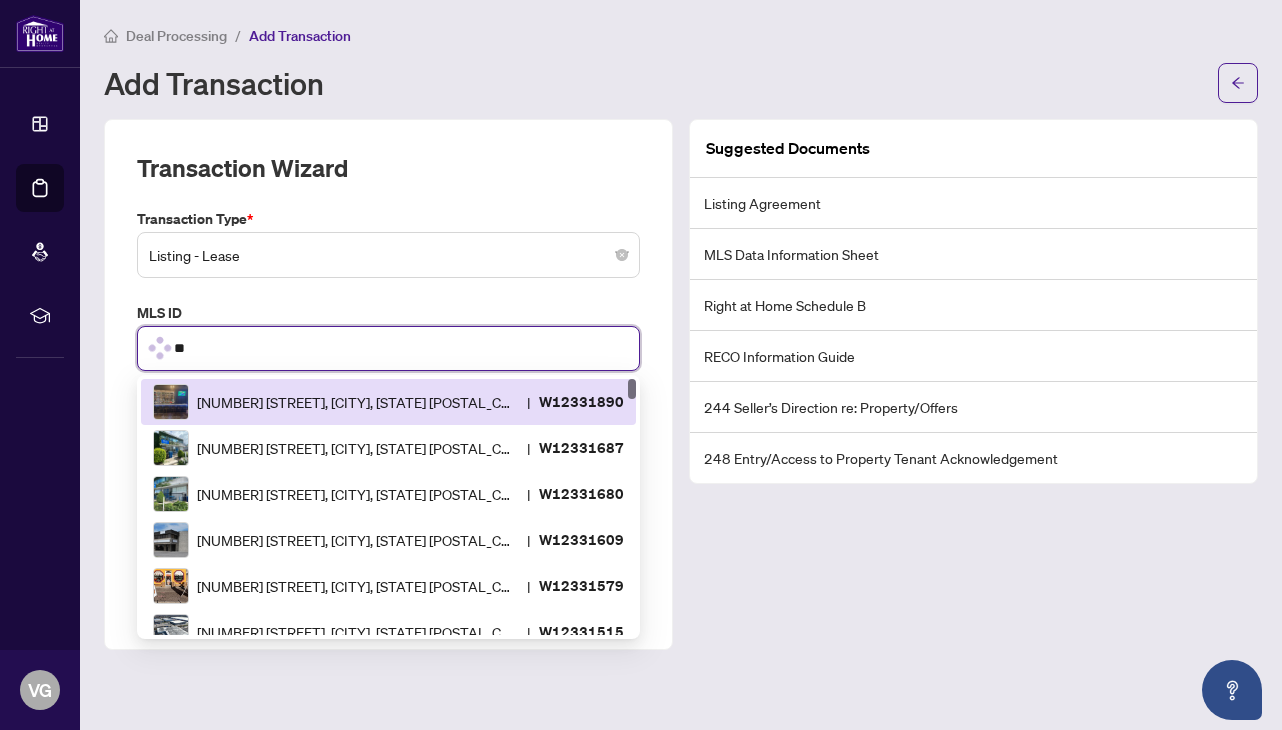 type on "*" 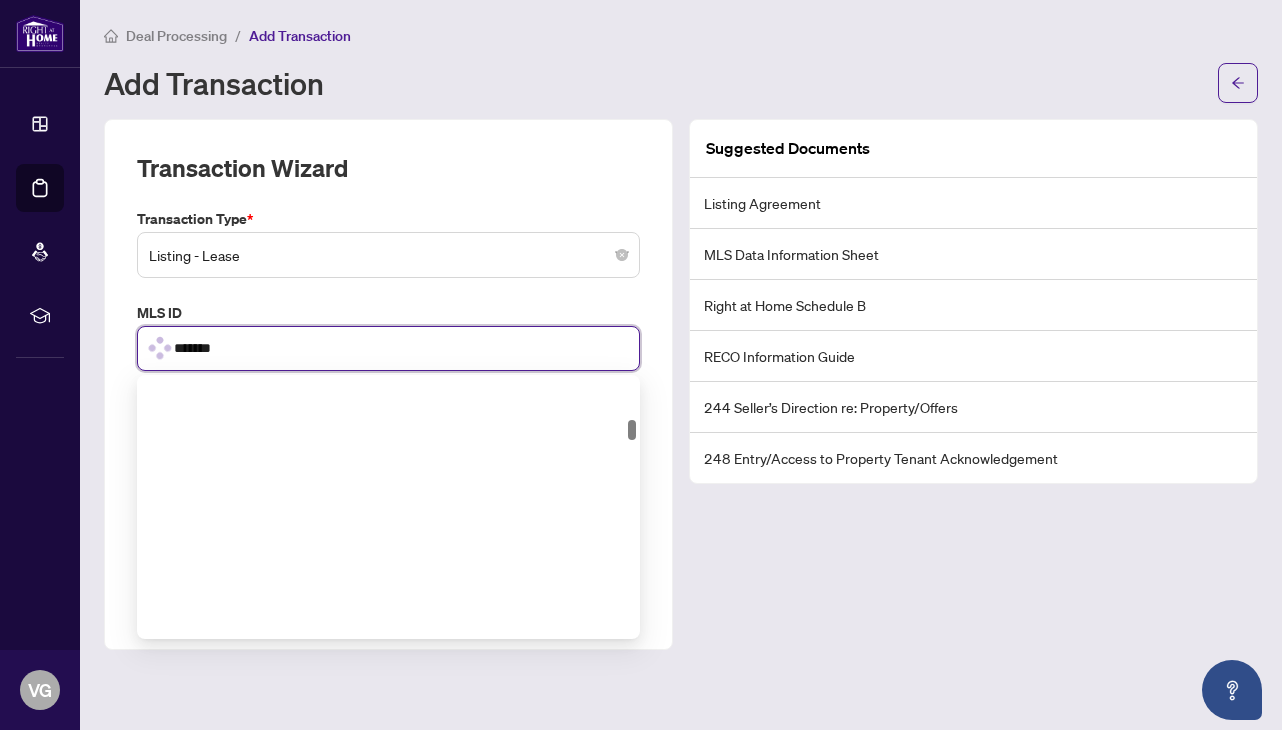 scroll, scrollTop: 572, scrollLeft: 0, axis: vertical 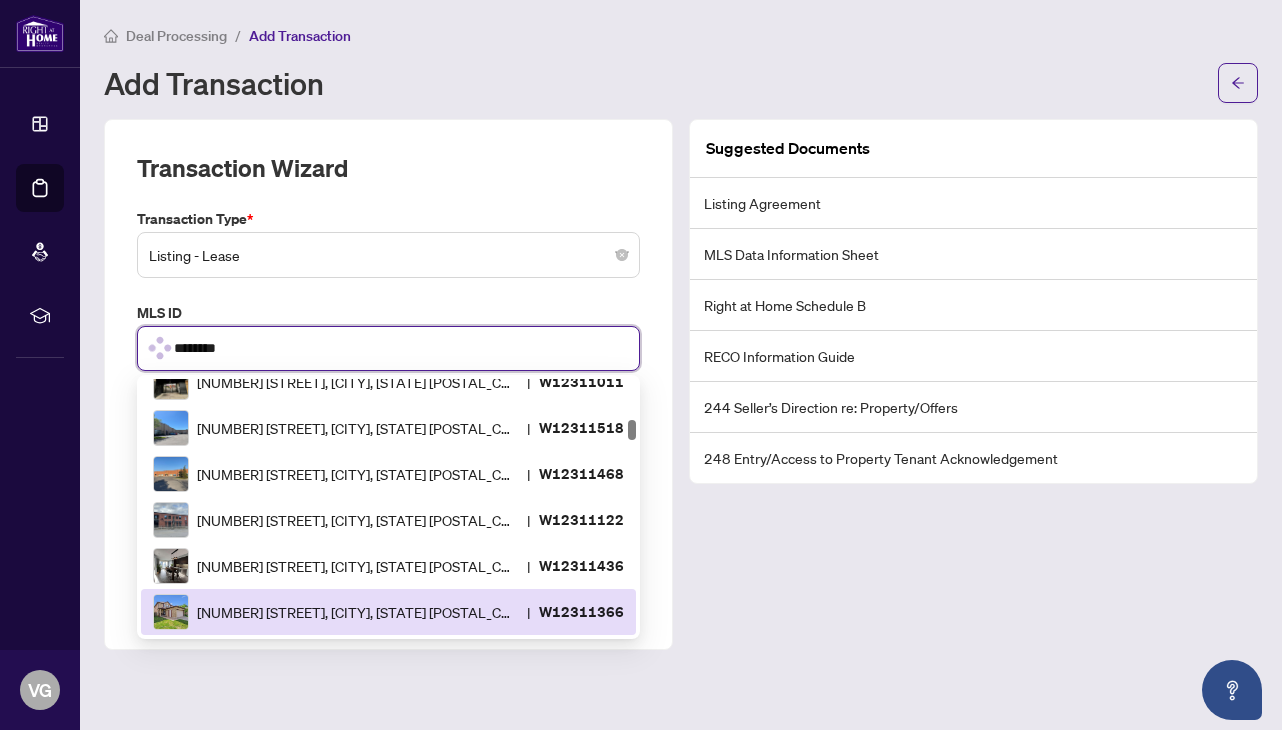 type on "*********" 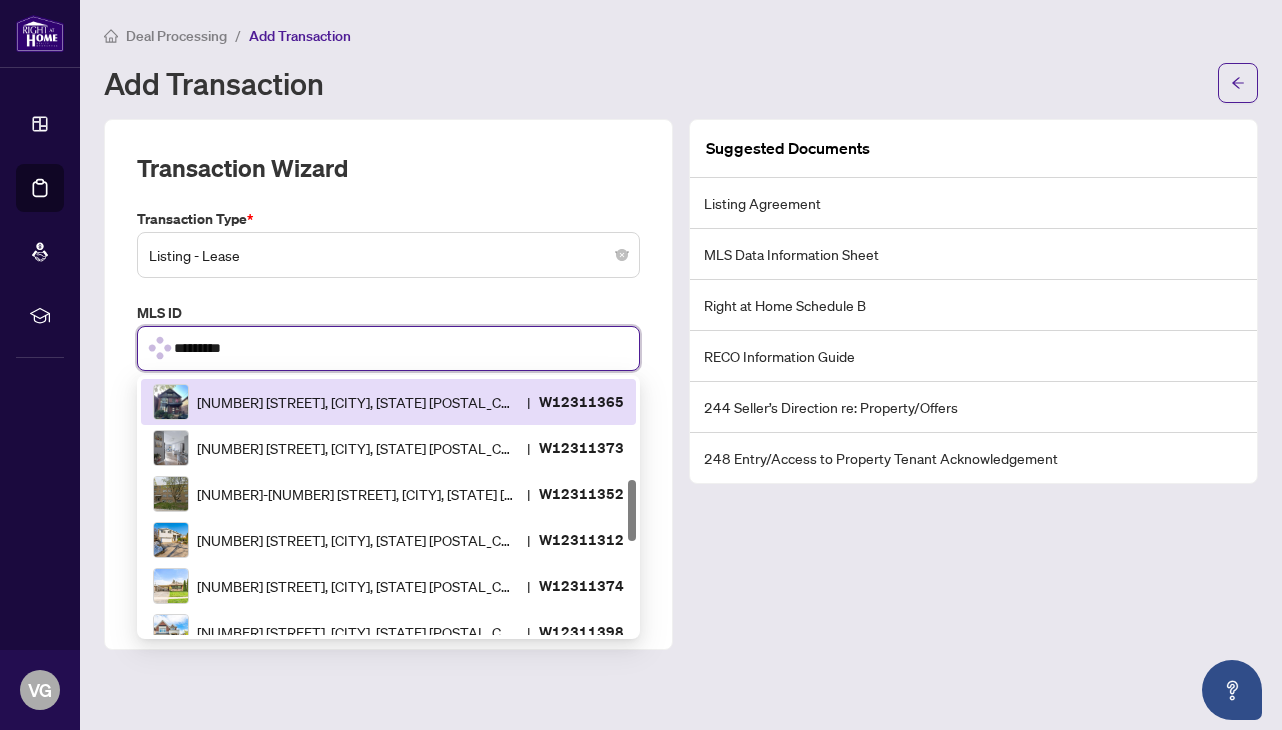 scroll, scrollTop: 0, scrollLeft: 0, axis: both 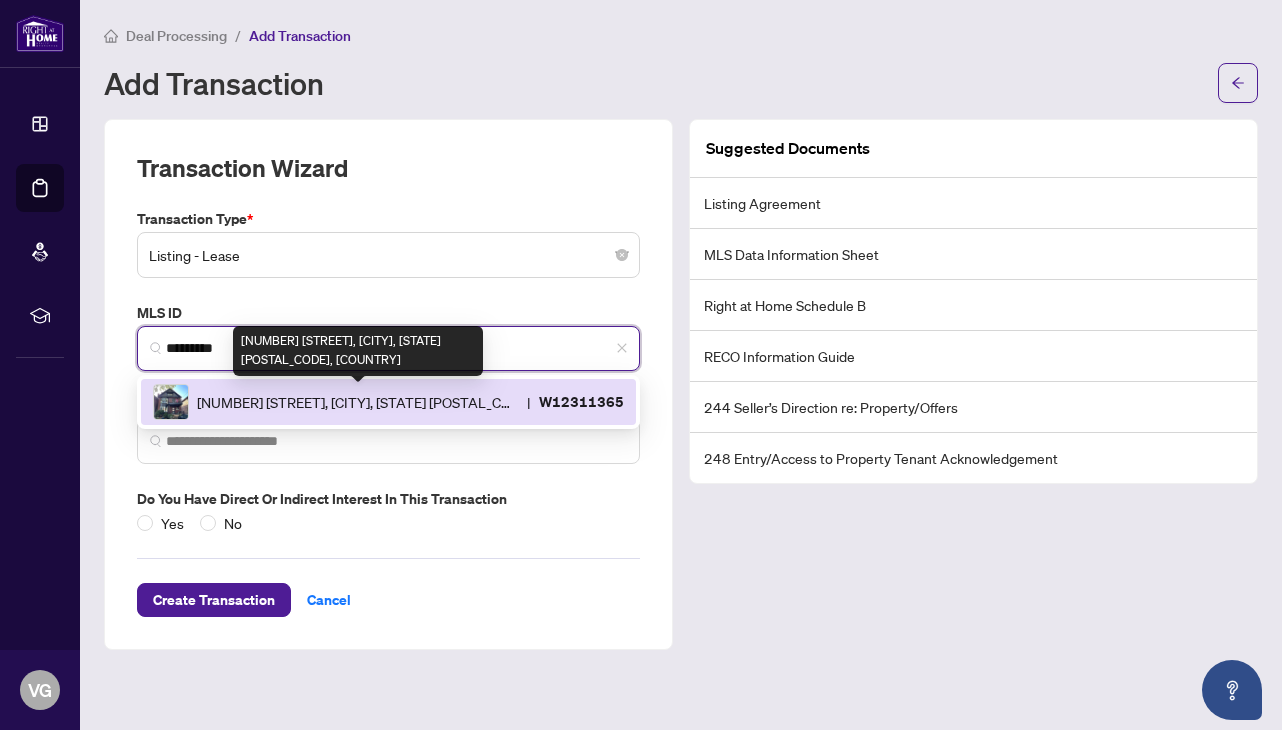 click on "[NUMBER] [STREET], [CITY], [STATE] [POSTAL_CODE], [COUNTRY]" at bounding box center [358, 402] 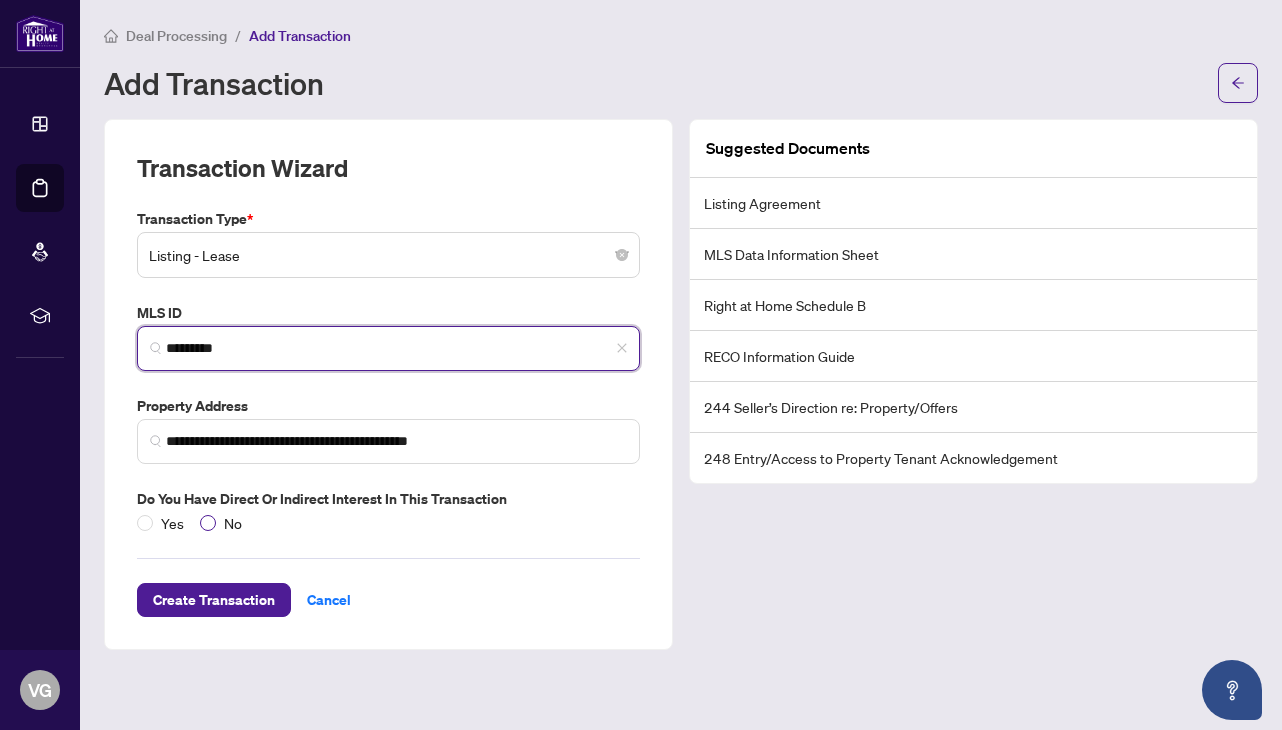 type on "*********" 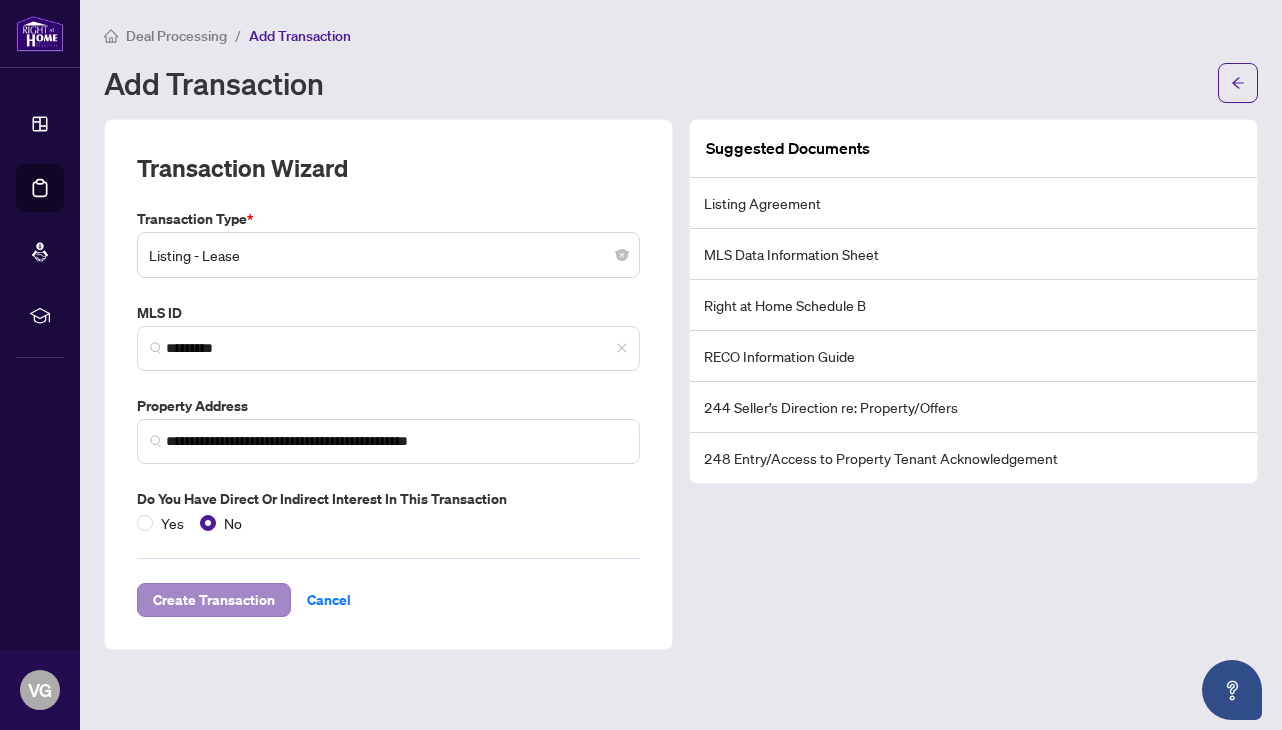 click on "Create Transaction" at bounding box center [214, 600] 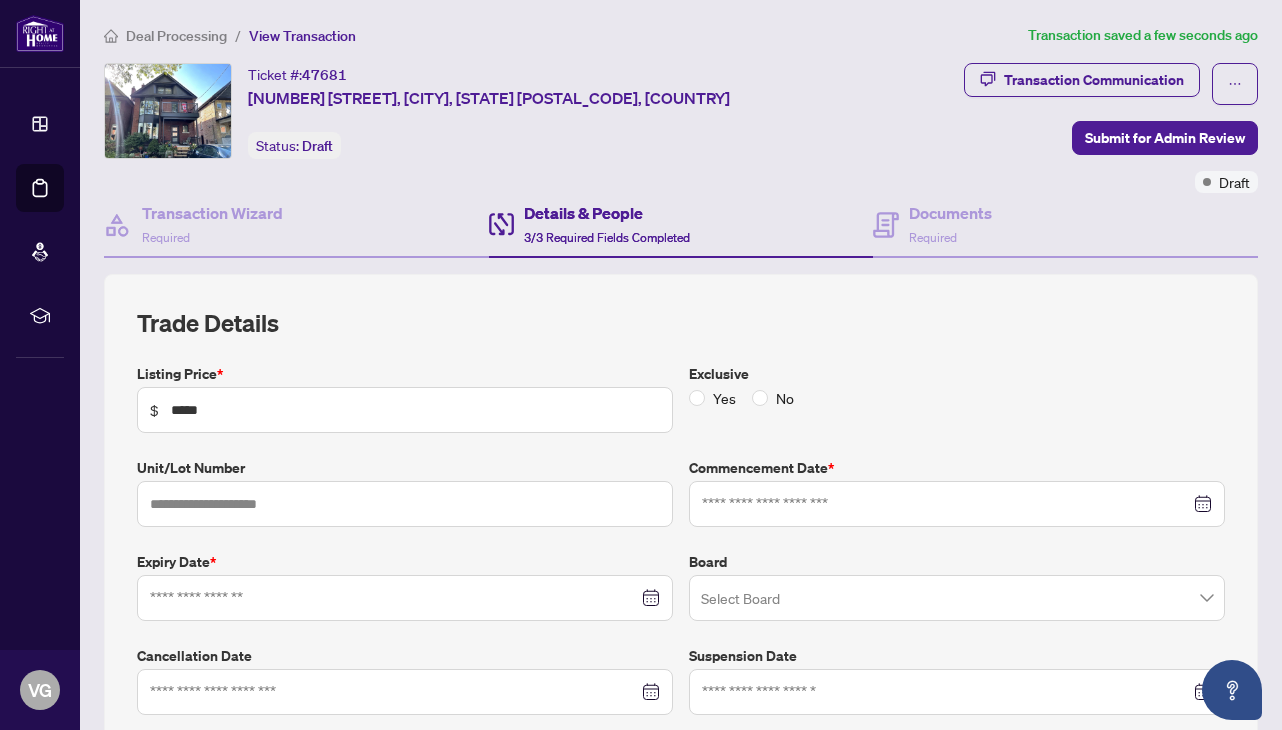 type on "**********" 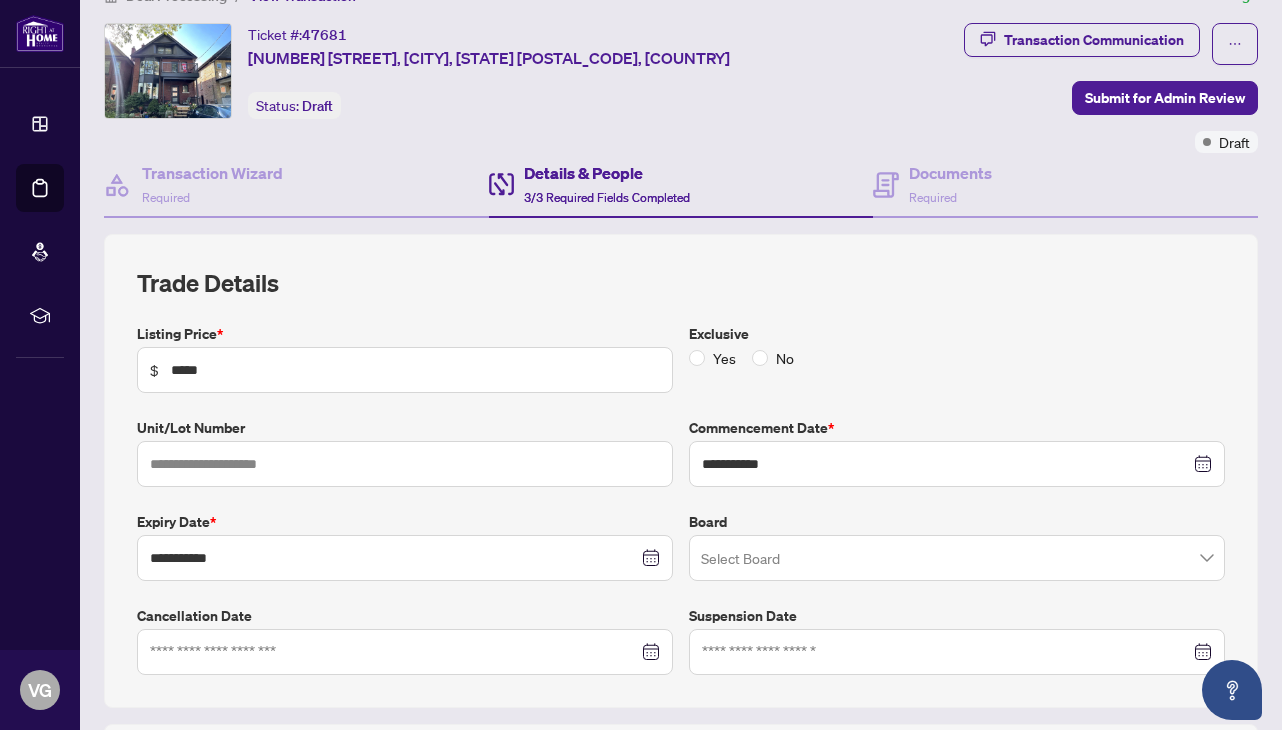 scroll, scrollTop: 45, scrollLeft: 0, axis: vertical 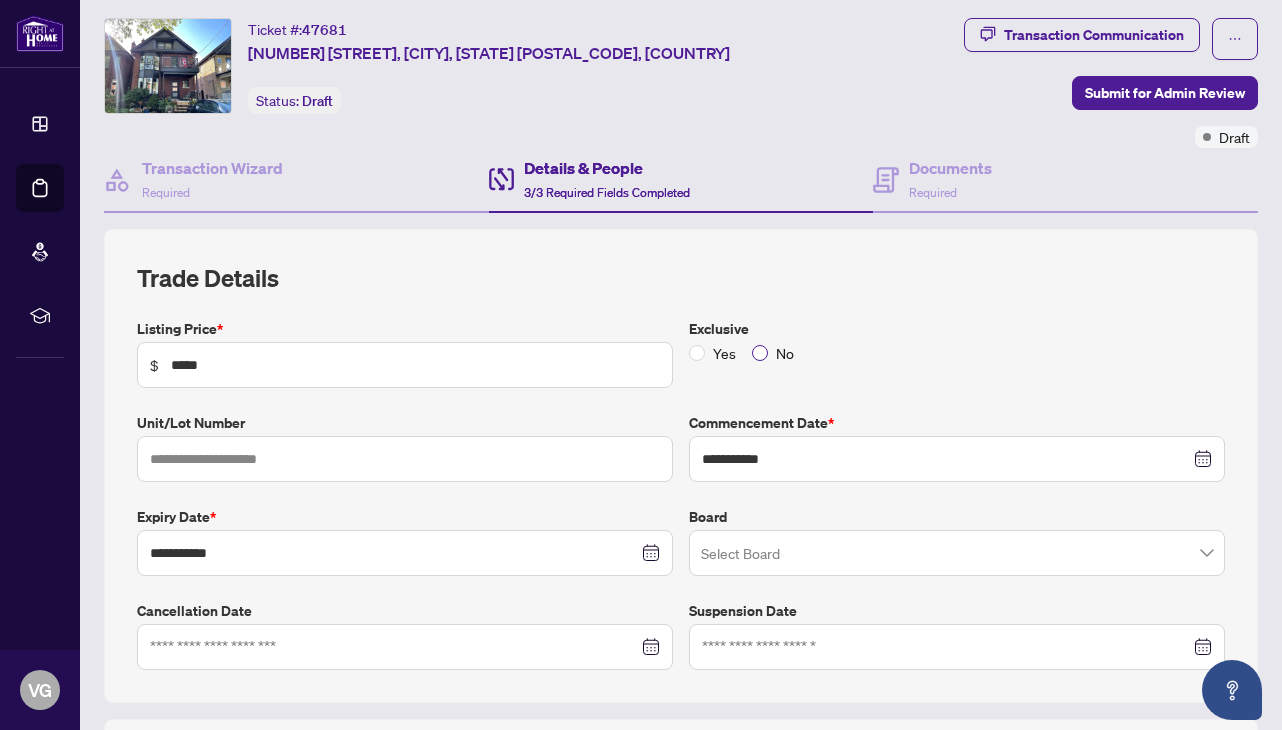 click at bounding box center (760, 353) 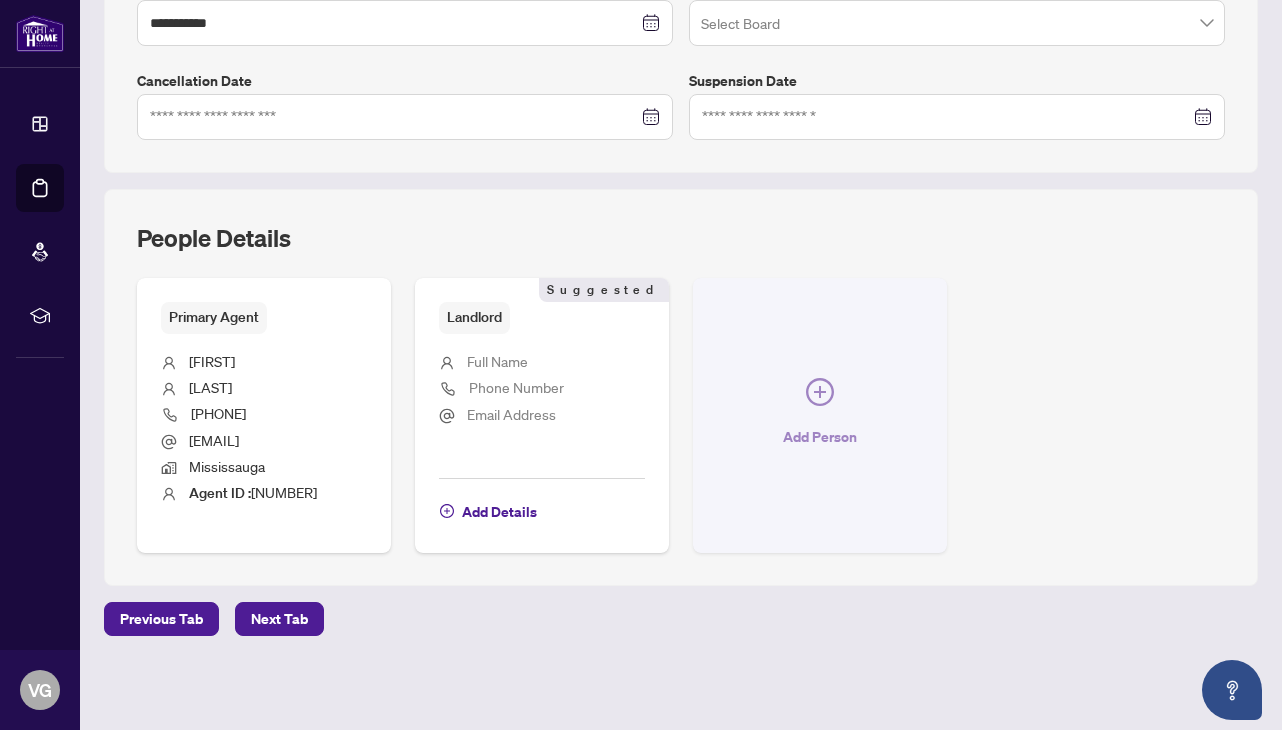 scroll, scrollTop: 589, scrollLeft: 0, axis: vertical 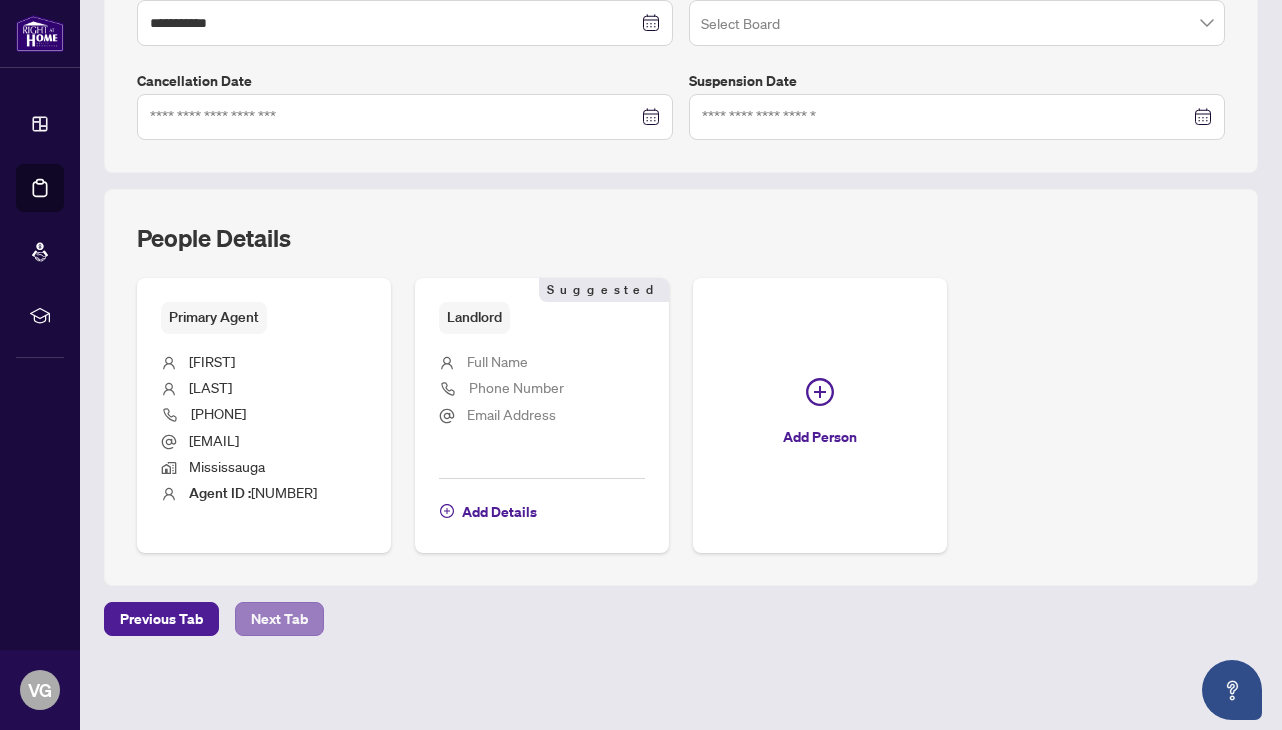 click on "Next Tab" at bounding box center [279, 619] 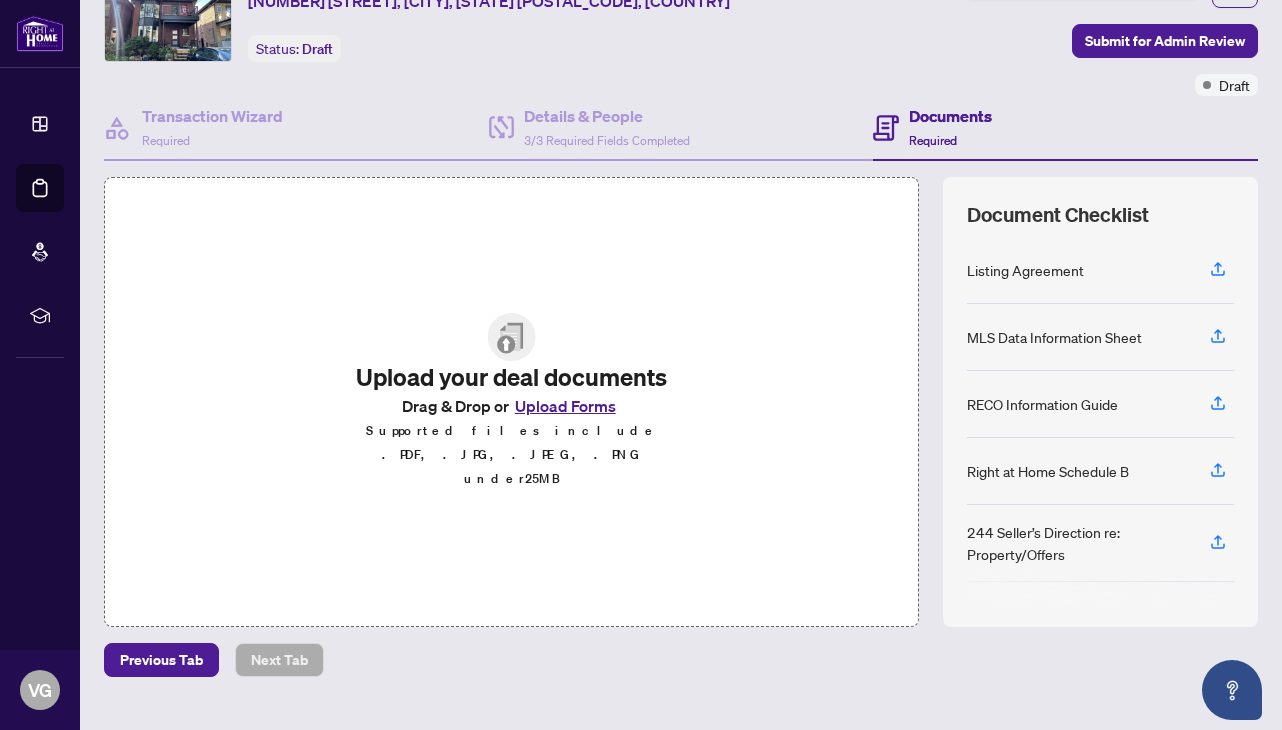 scroll, scrollTop: 106, scrollLeft: 0, axis: vertical 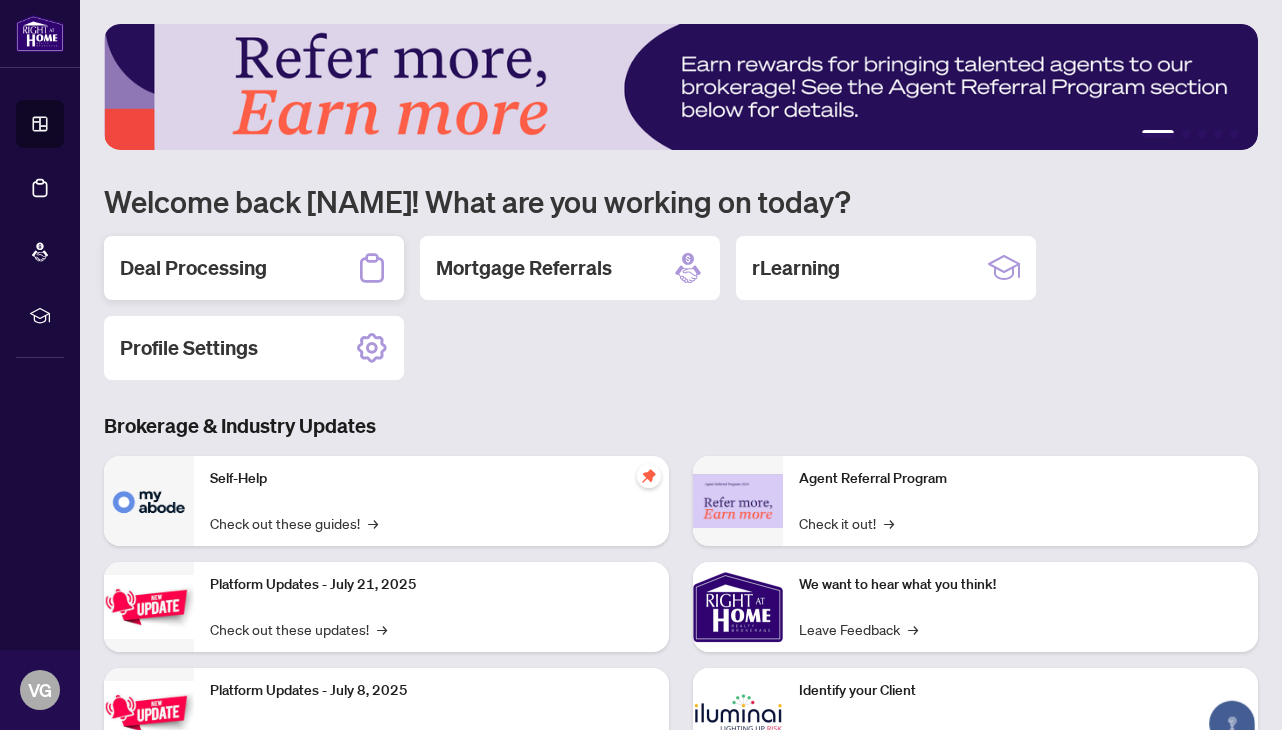 click on "Deal Processing" at bounding box center (254, 268) 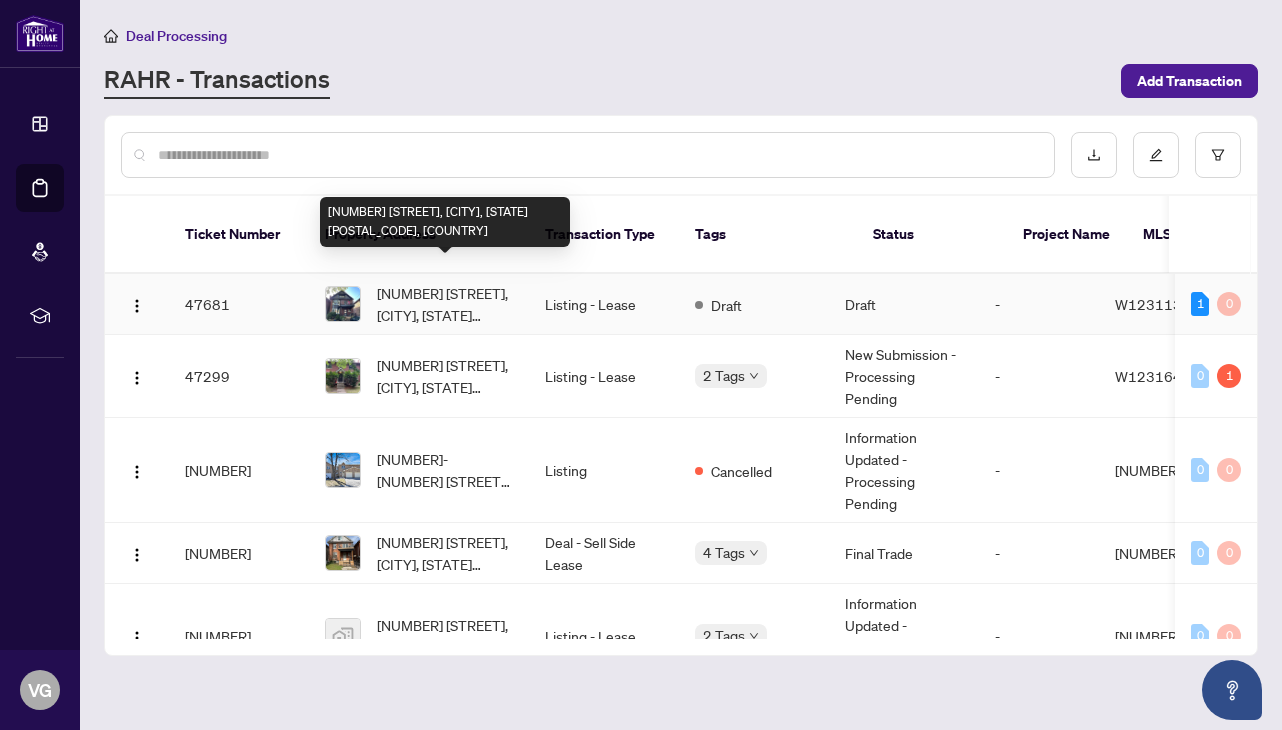 click on "148 Medland St, Toronto, Ontario M6P 2N5, Canada" at bounding box center [445, 304] 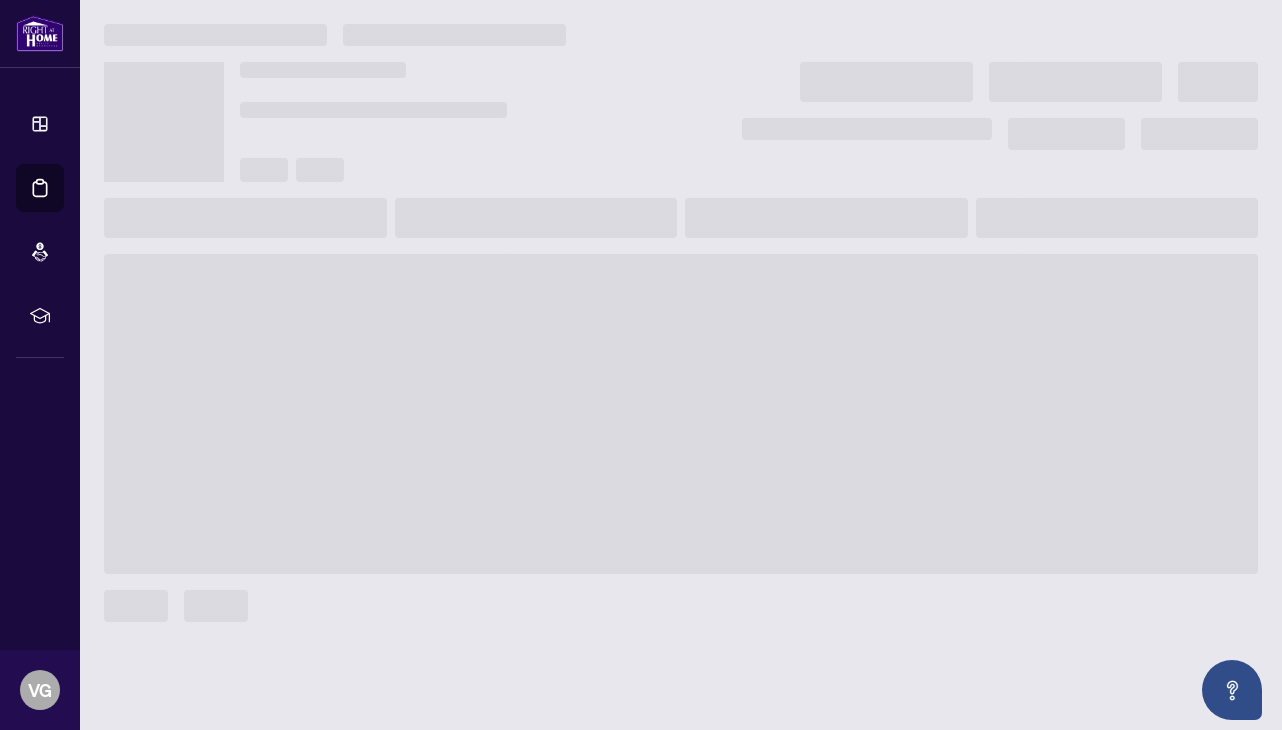 click at bounding box center [681, 414] 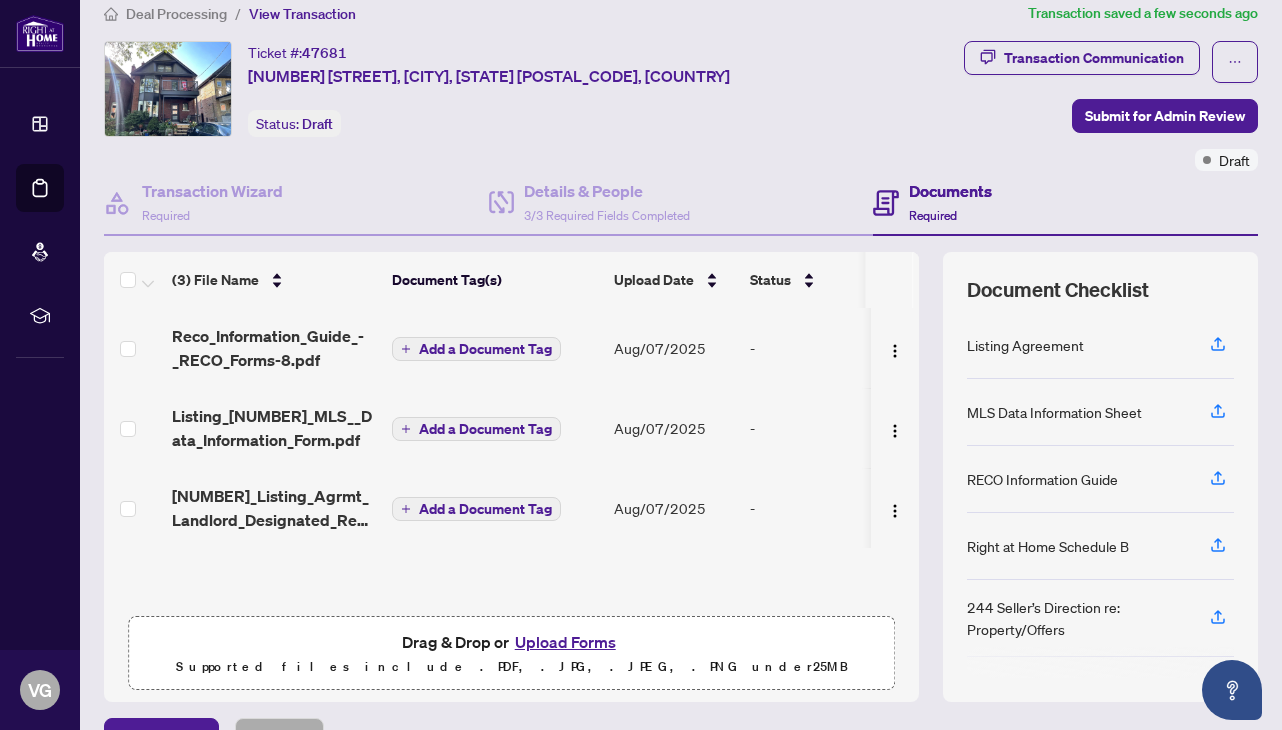 scroll, scrollTop: 16, scrollLeft: 0, axis: vertical 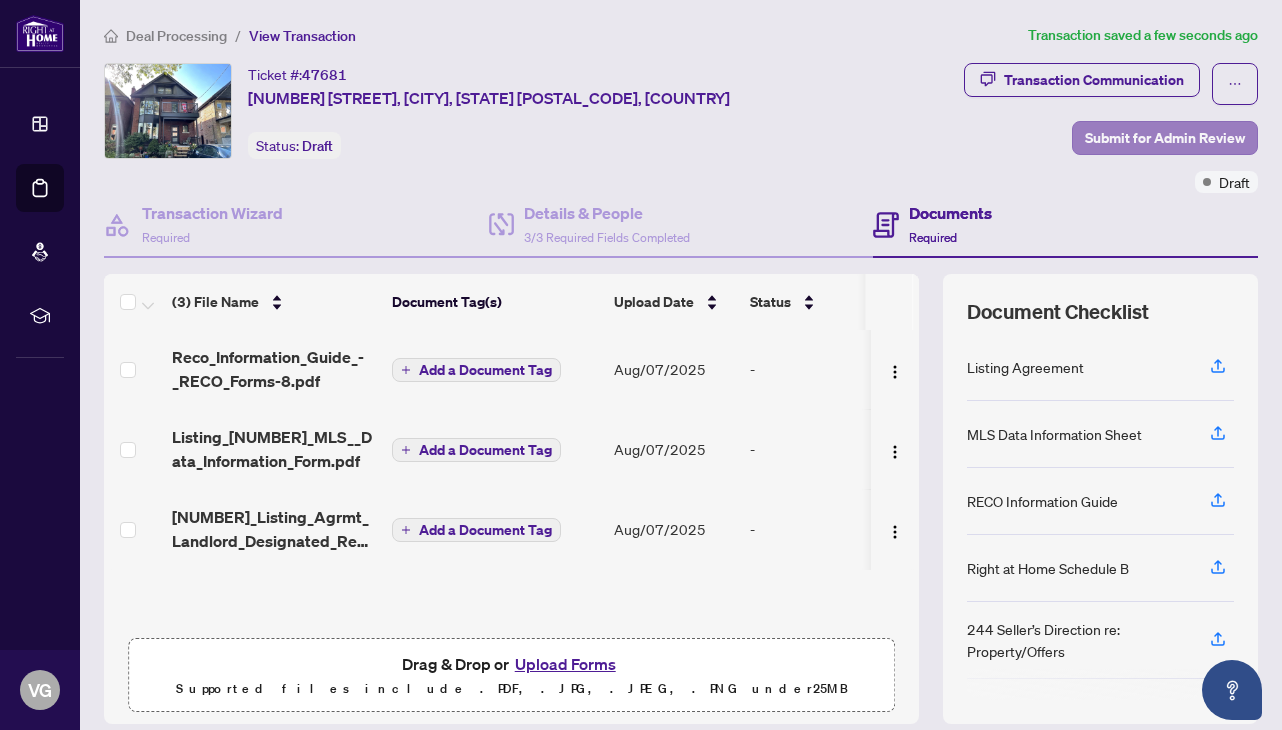 click on "Submit for Admin Review" at bounding box center (1165, 138) 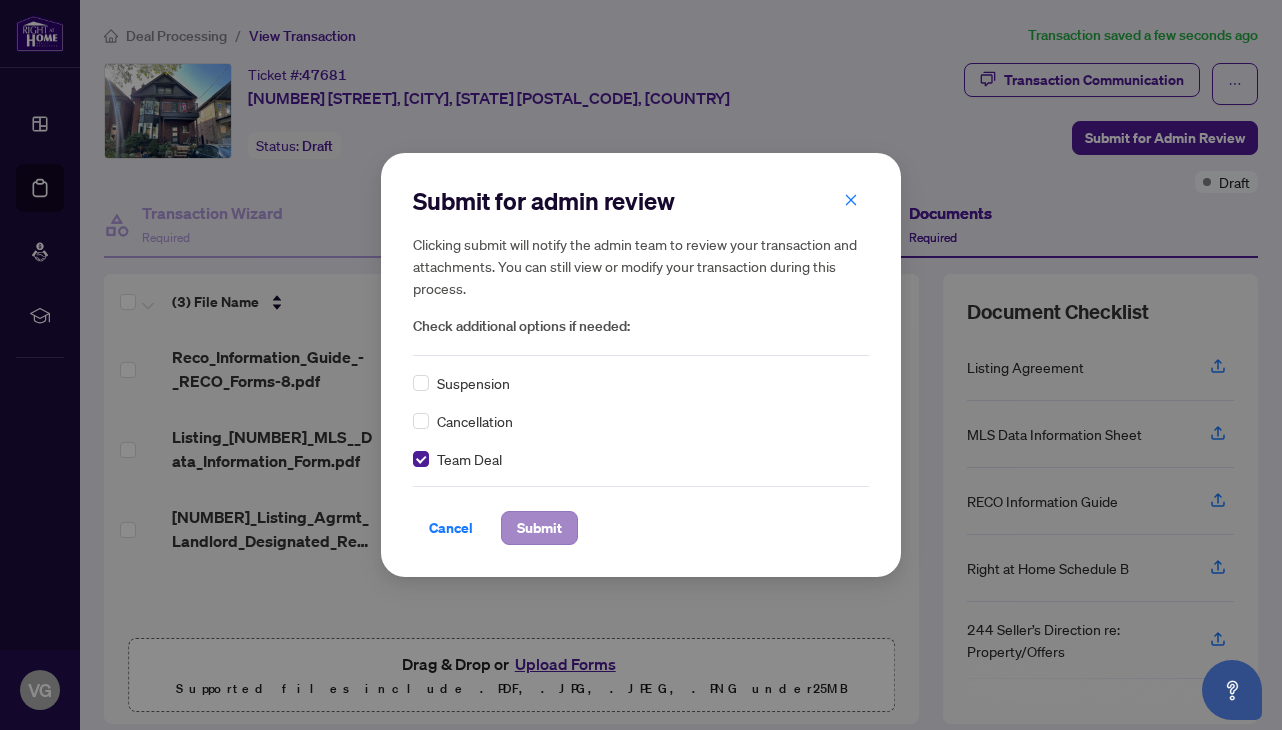 click on "Submit" at bounding box center [539, 528] 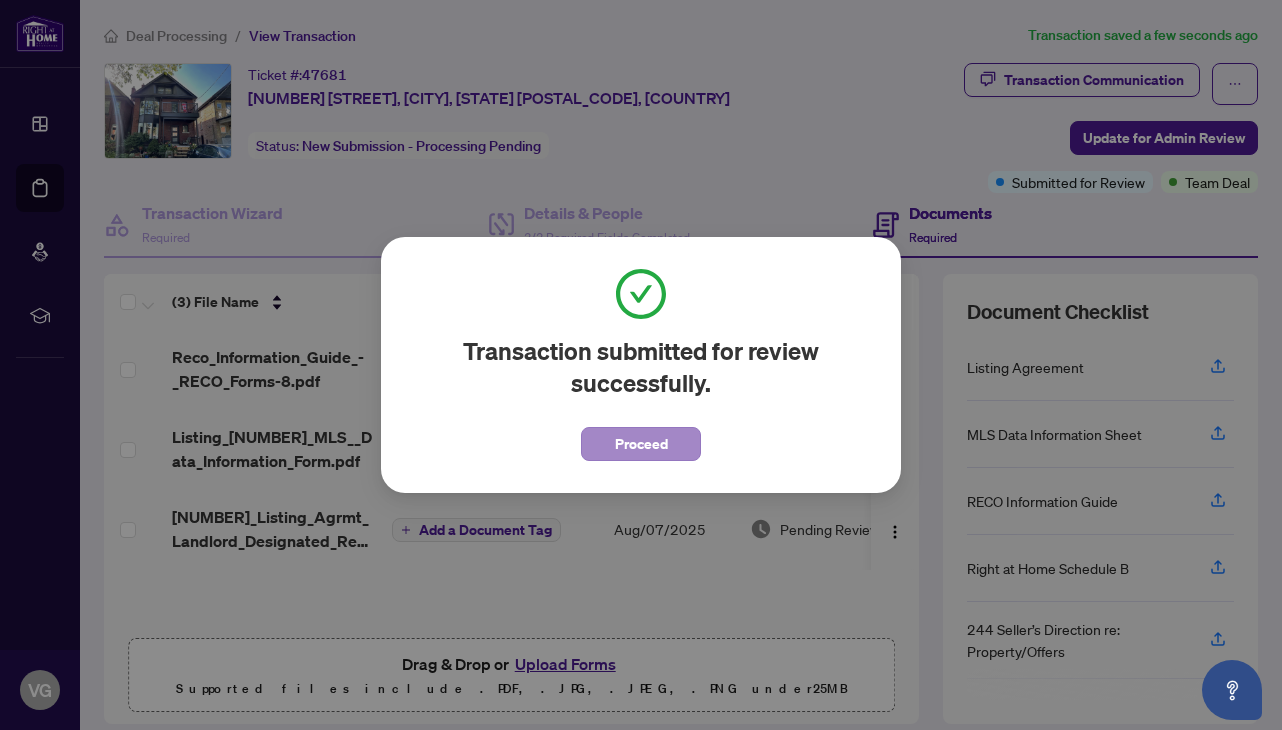click on "Proceed" at bounding box center (641, 444) 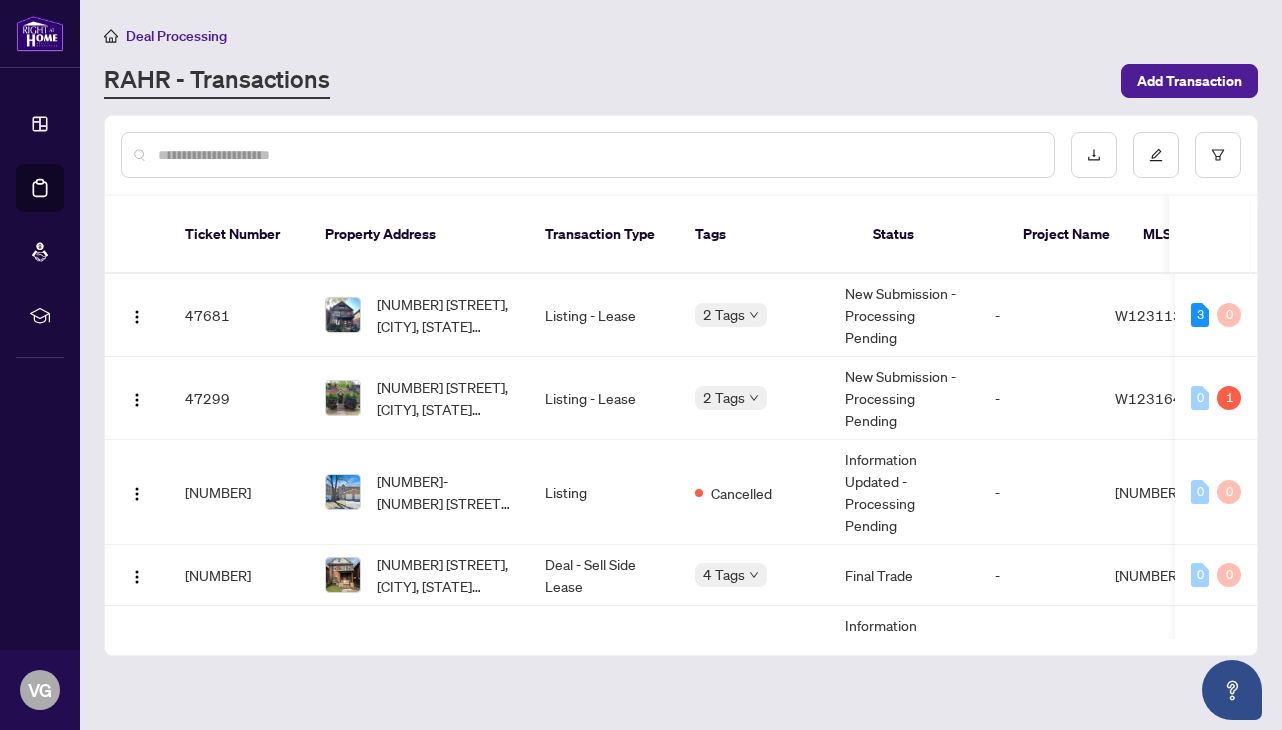 scroll, scrollTop: 0, scrollLeft: 0, axis: both 